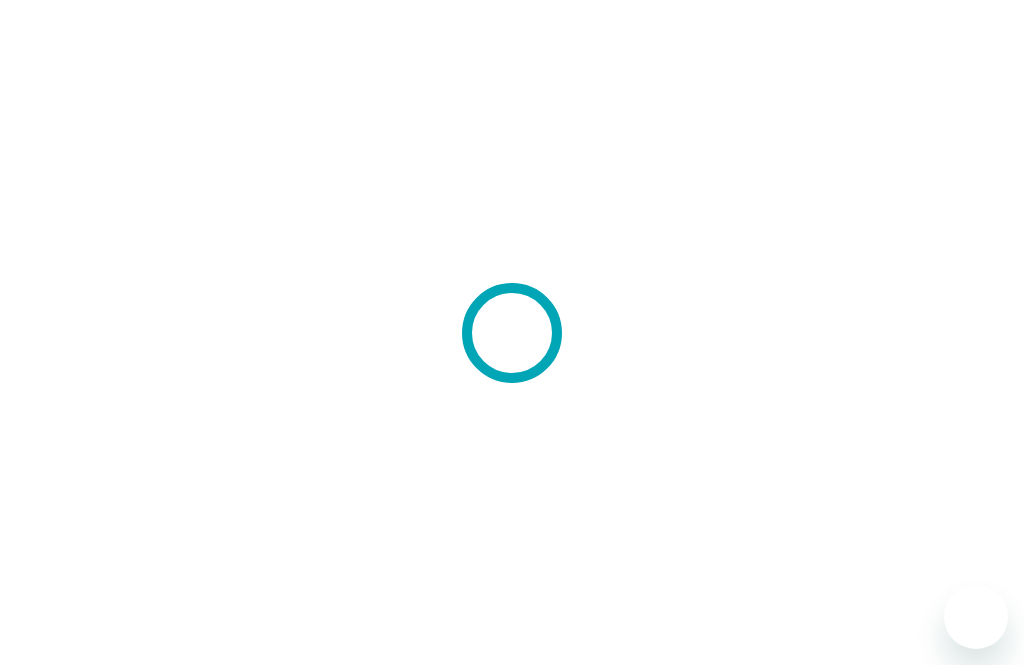 scroll, scrollTop: 0, scrollLeft: 0, axis: both 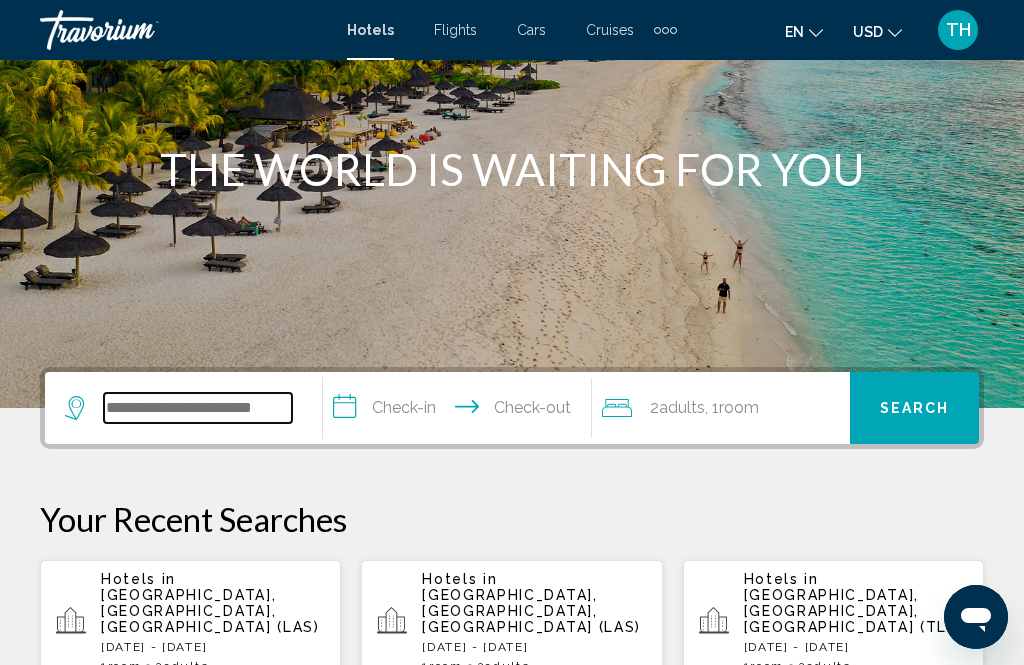 click at bounding box center [198, 408] 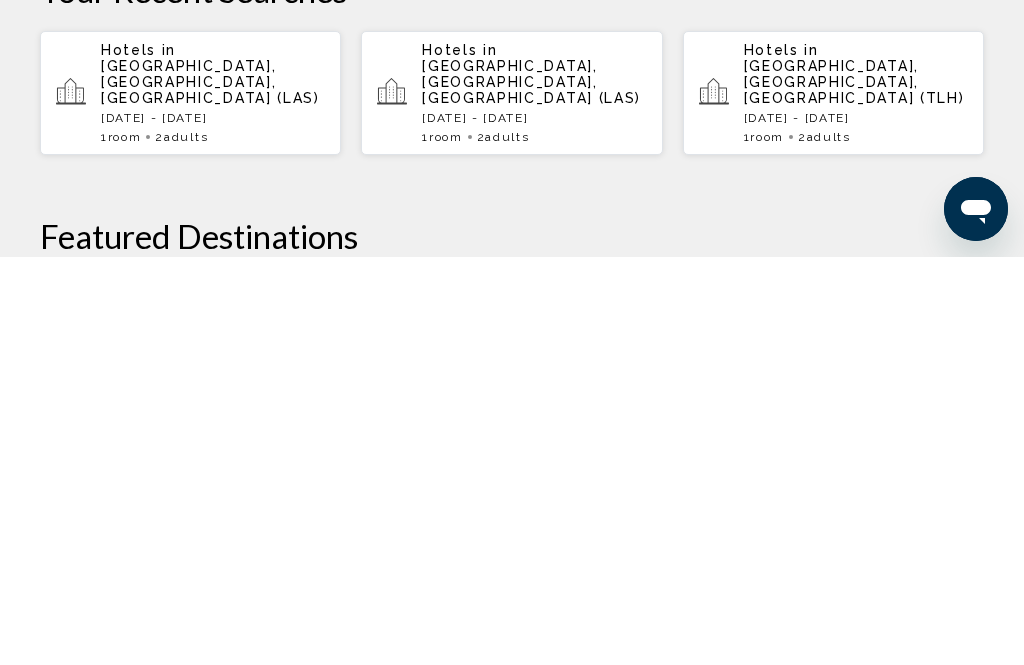 scroll, scrollTop: 334, scrollLeft: 0, axis: vertical 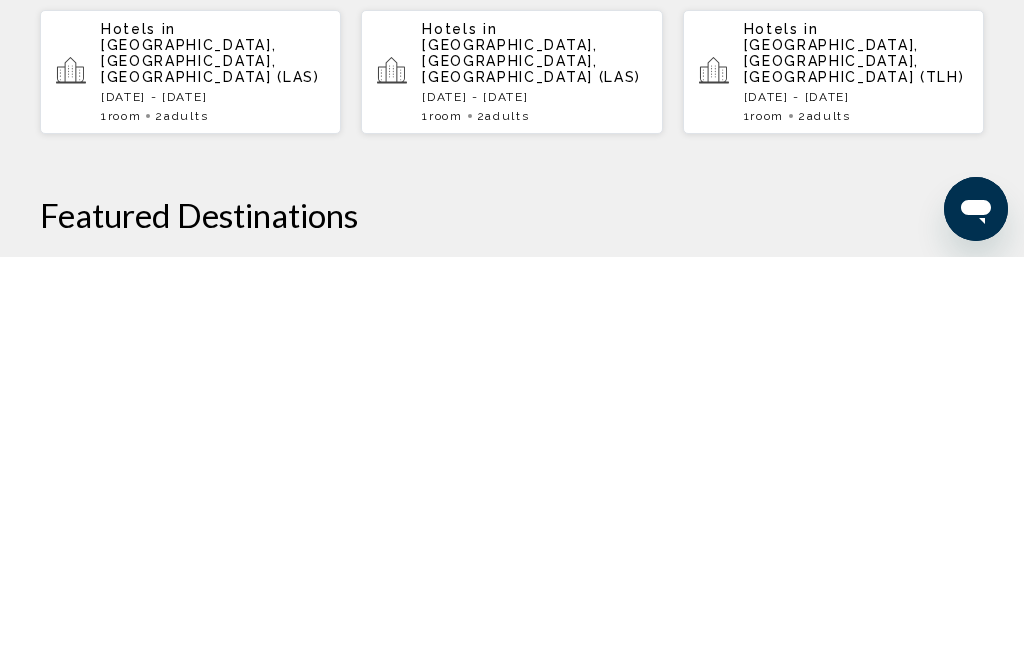 click on "Fri, 15 Aug - Mon, 25 Aug" at bounding box center [856, 505] 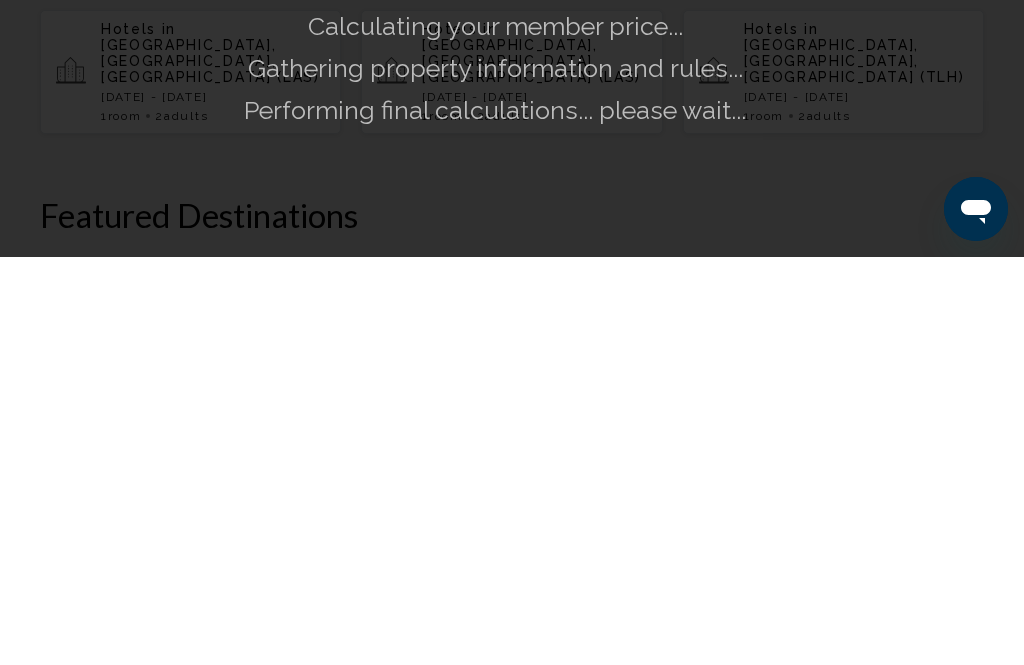 scroll, scrollTop: 742, scrollLeft: 0, axis: vertical 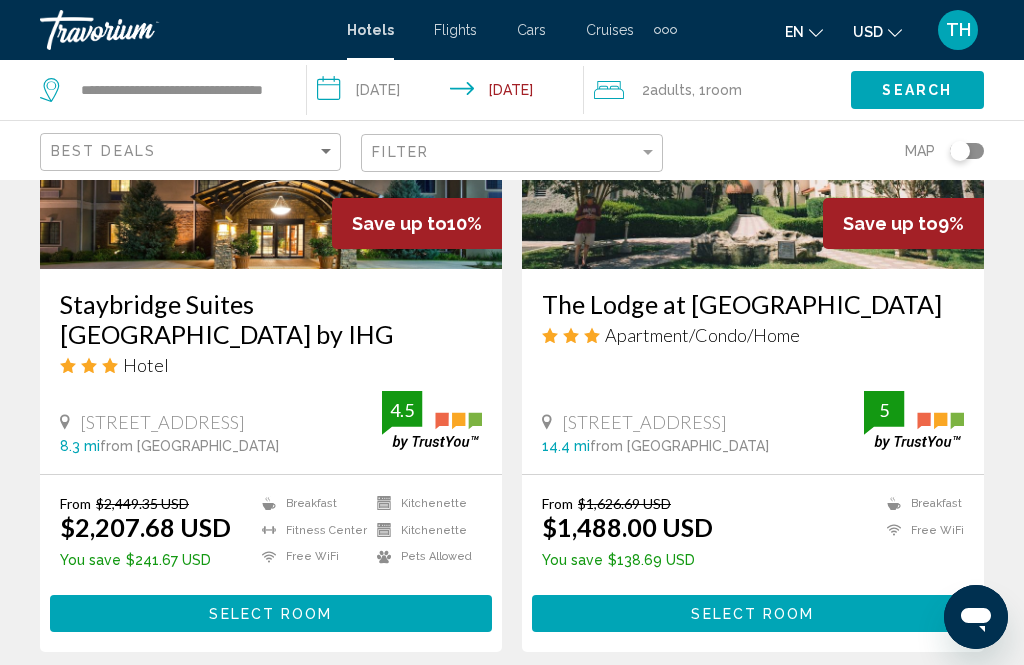 click on "Select Room" at bounding box center [270, 614] 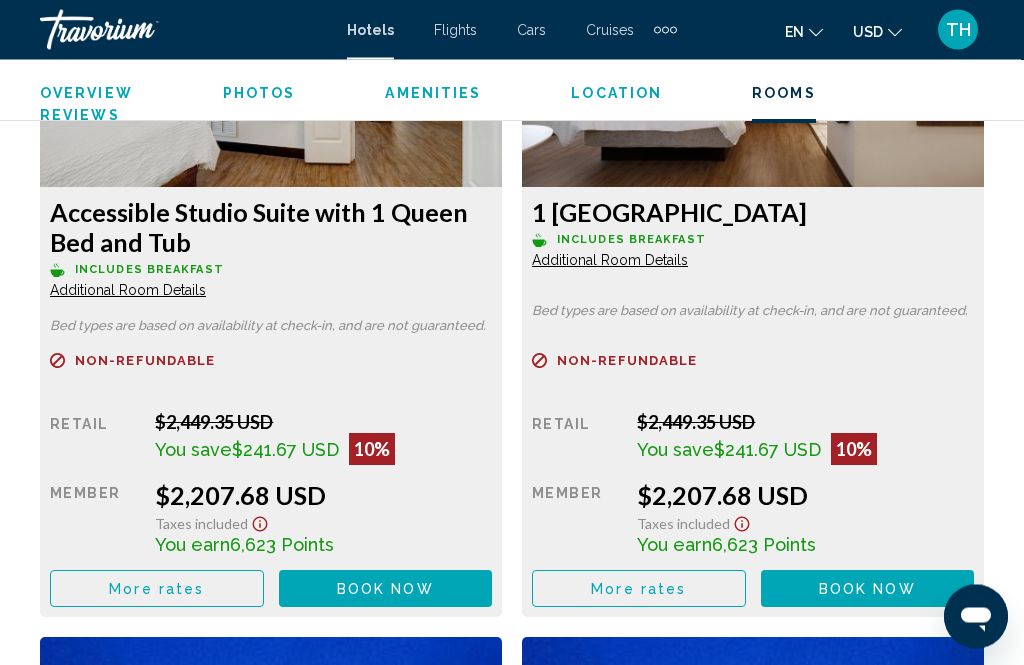 scroll, scrollTop: 3459, scrollLeft: 0, axis: vertical 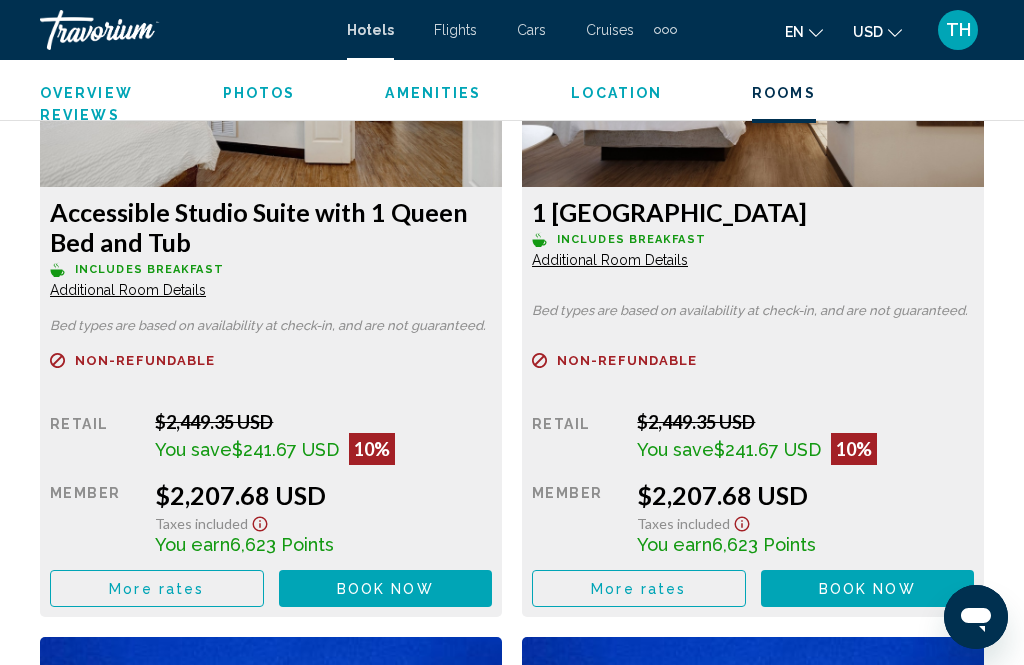 click on "Book now" at bounding box center (385, 589) 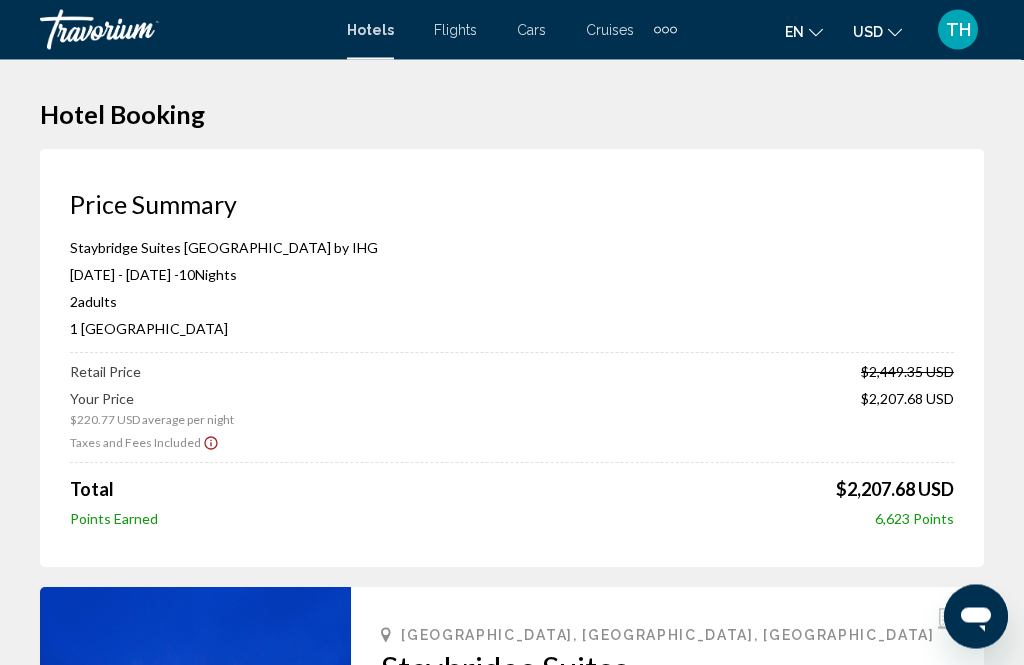 scroll, scrollTop: 0, scrollLeft: 0, axis: both 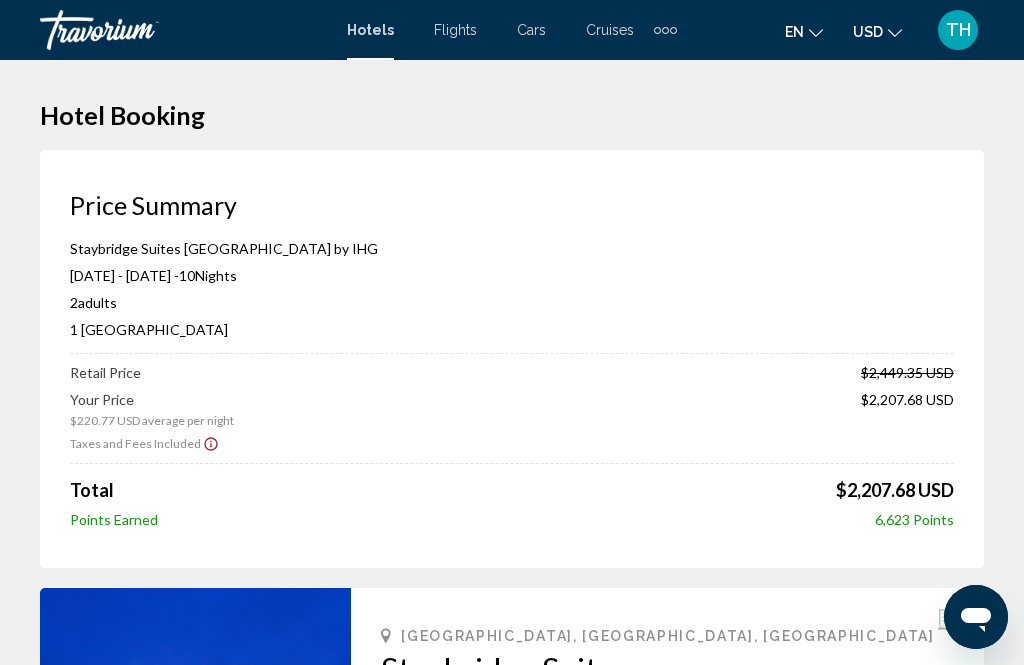 click 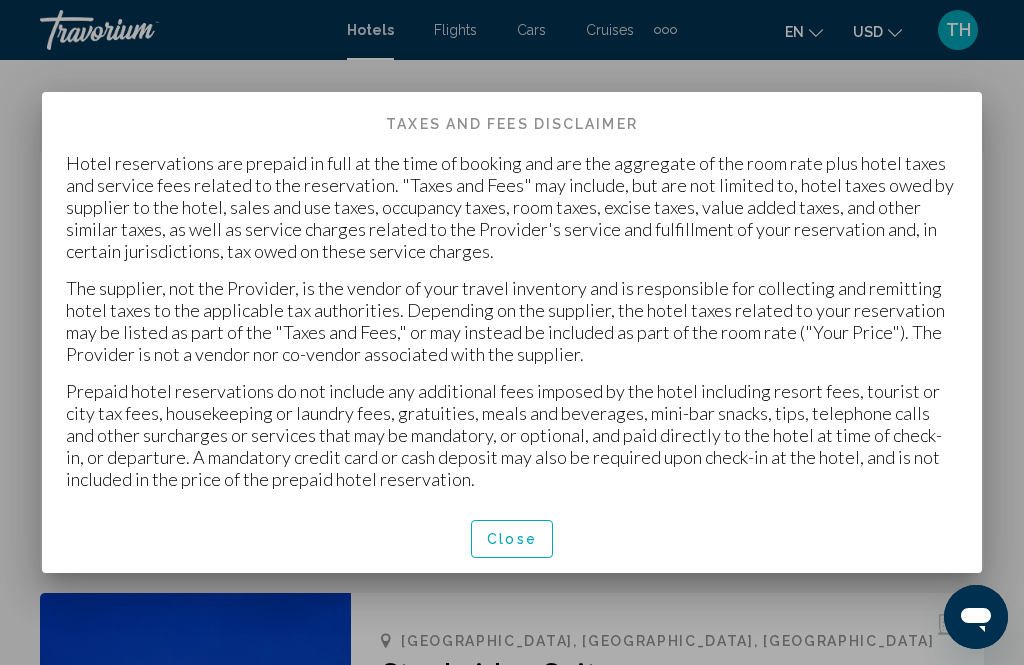 click on "Close" at bounding box center [512, 540] 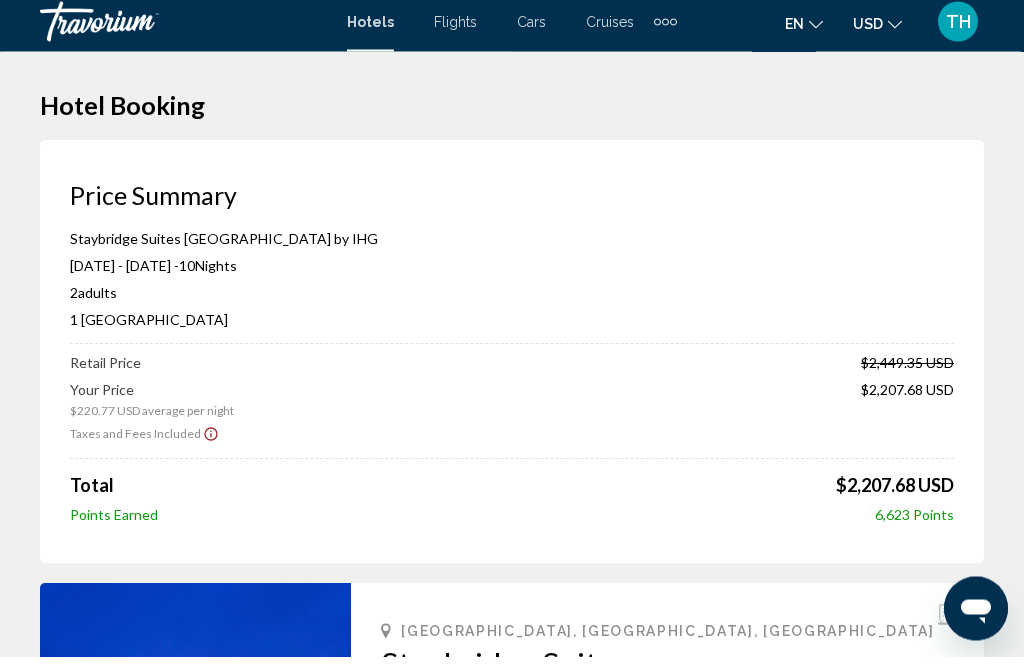 scroll, scrollTop: 0, scrollLeft: 0, axis: both 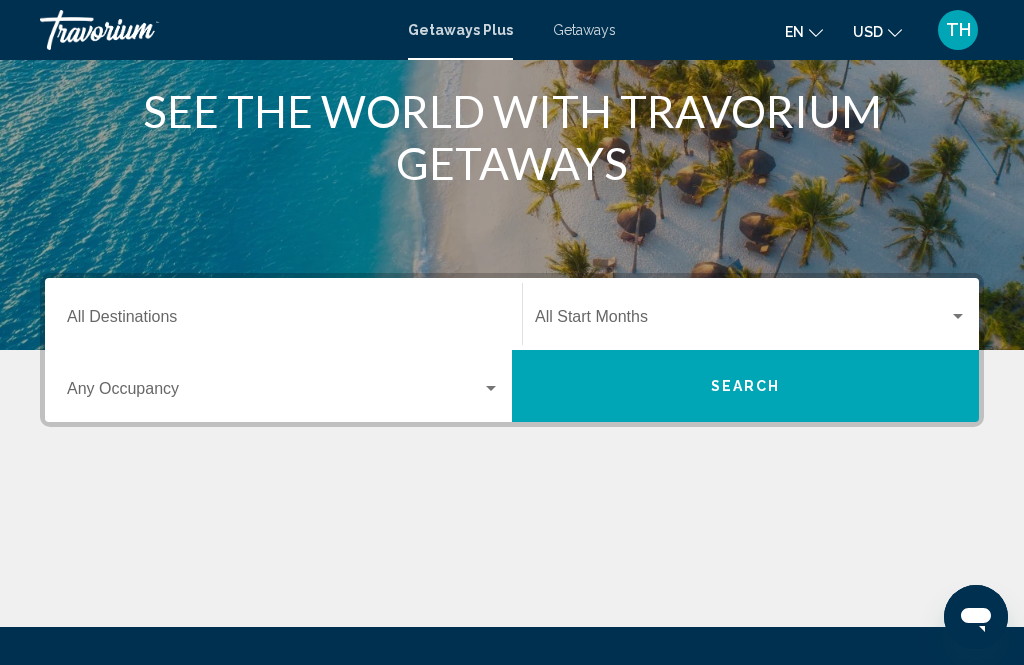click on "Destination All Destinations" at bounding box center (283, 314) 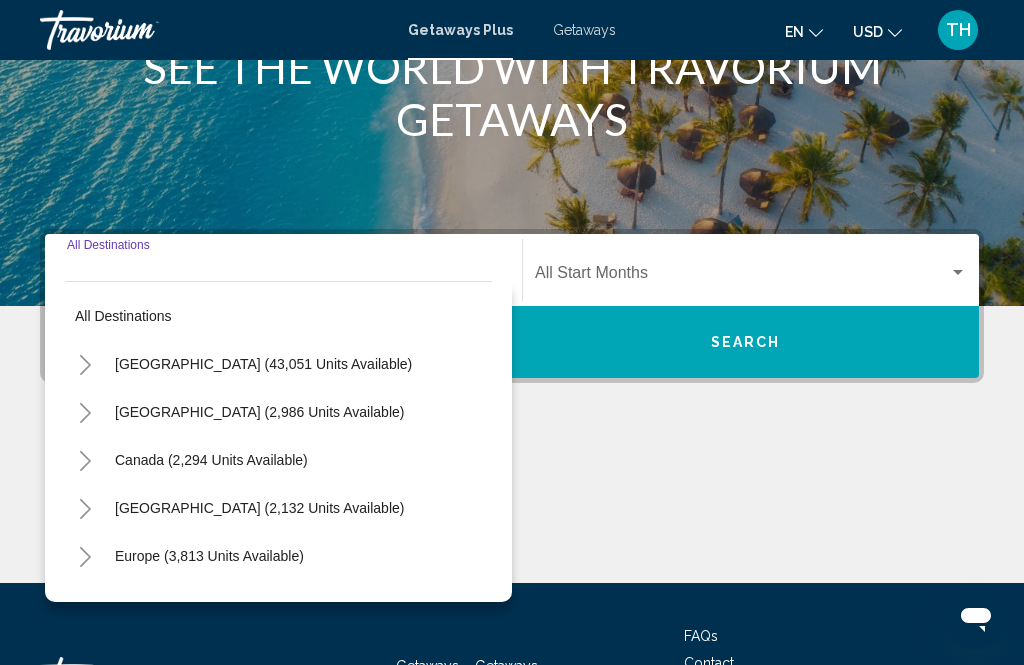 scroll, scrollTop: 393, scrollLeft: 0, axis: vertical 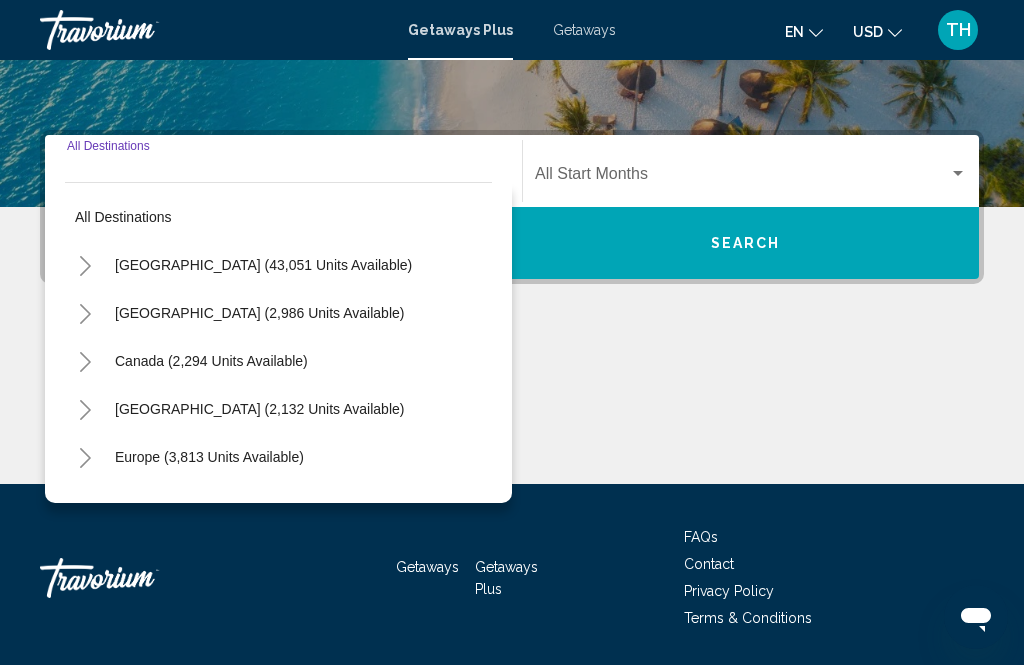 click on "[GEOGRAPHIC_DATA] (43,051 units available)" at bounding box center [259, 313] 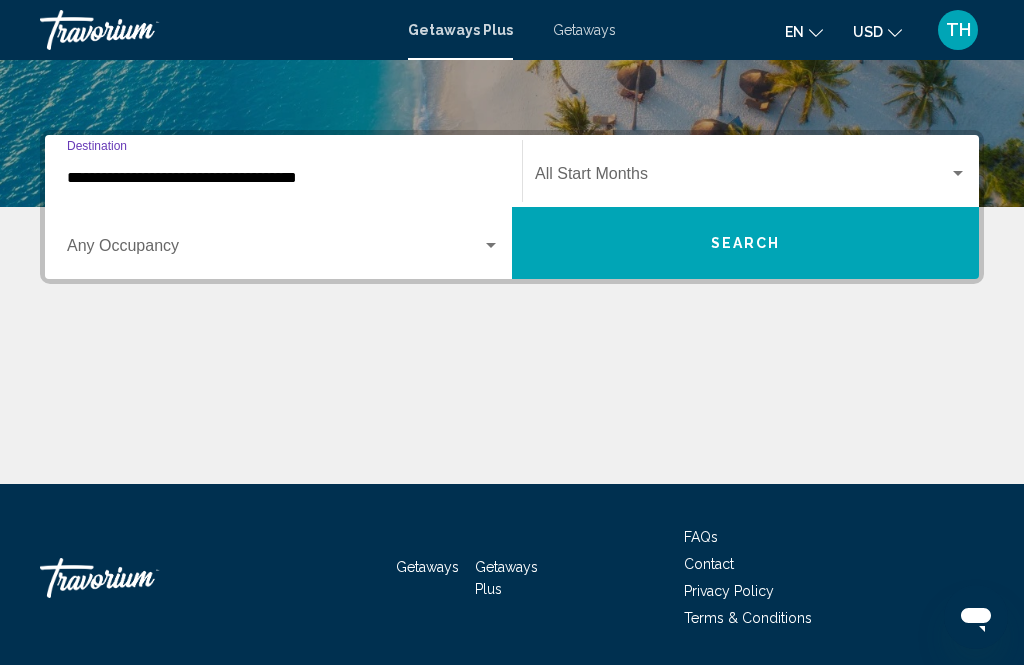 click on "**********" at bounding box center (283, 178) 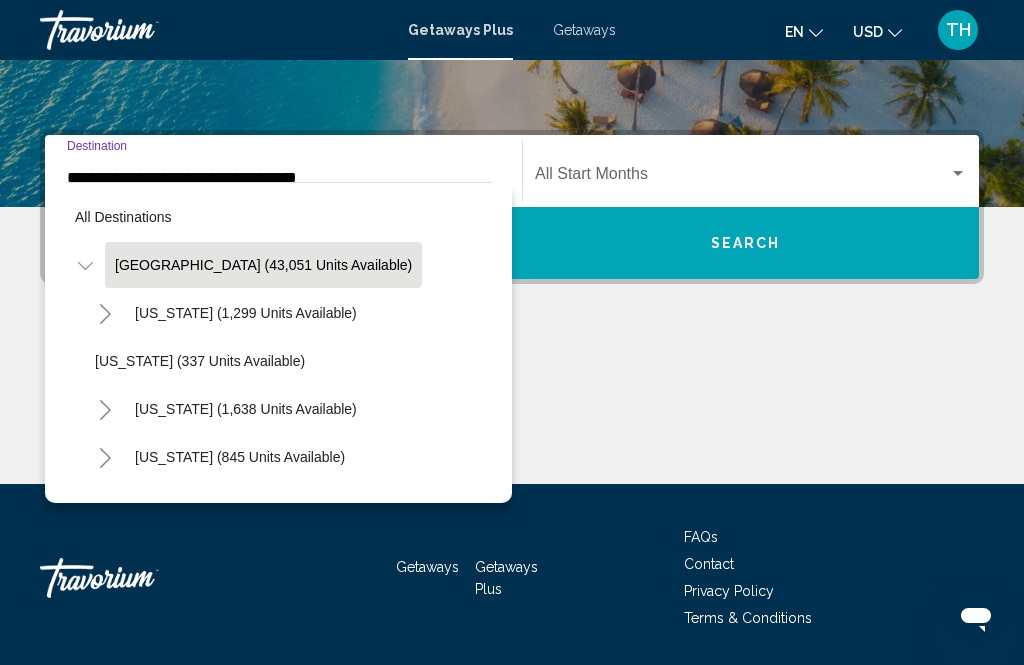 scroll, scrollTop: 294, scrollLeft: 0, axis: vertical 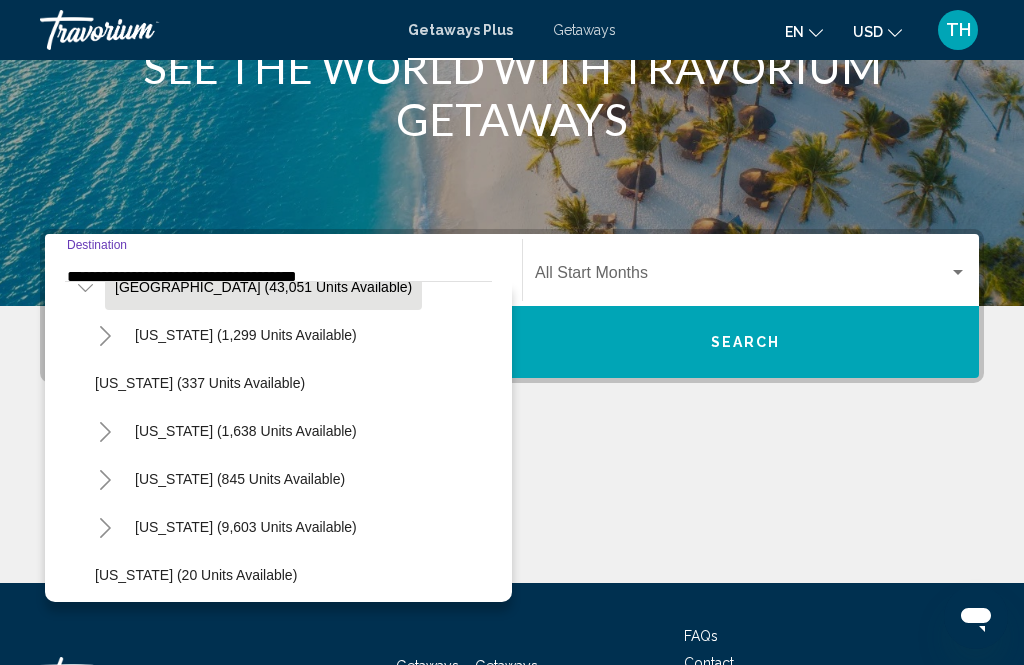 click 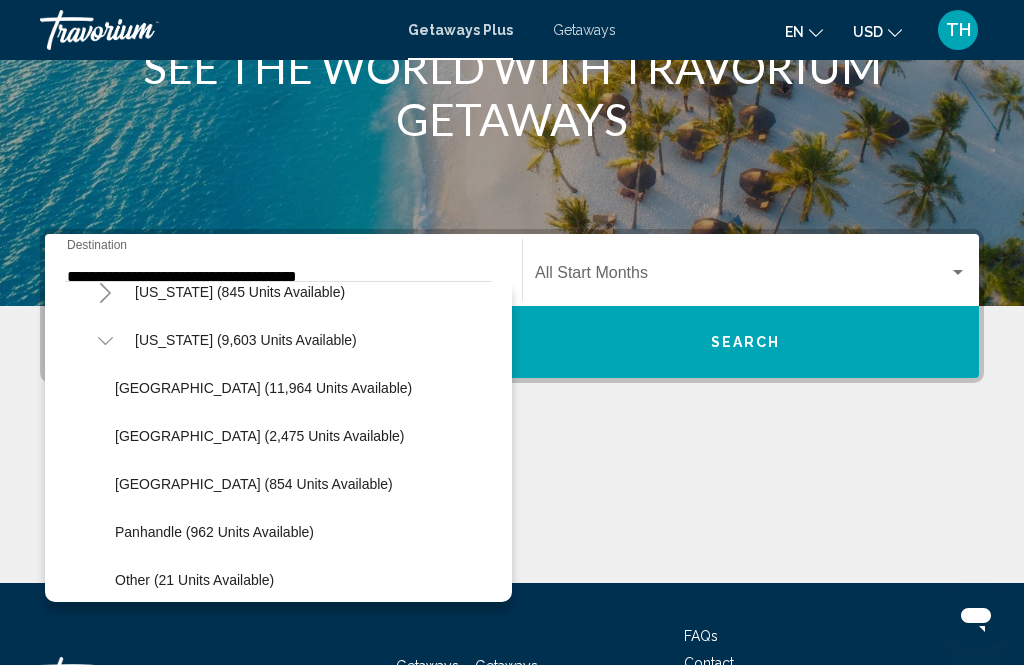 scroll, scrollTop: 262, scrollLeft: 0, axis: vertical 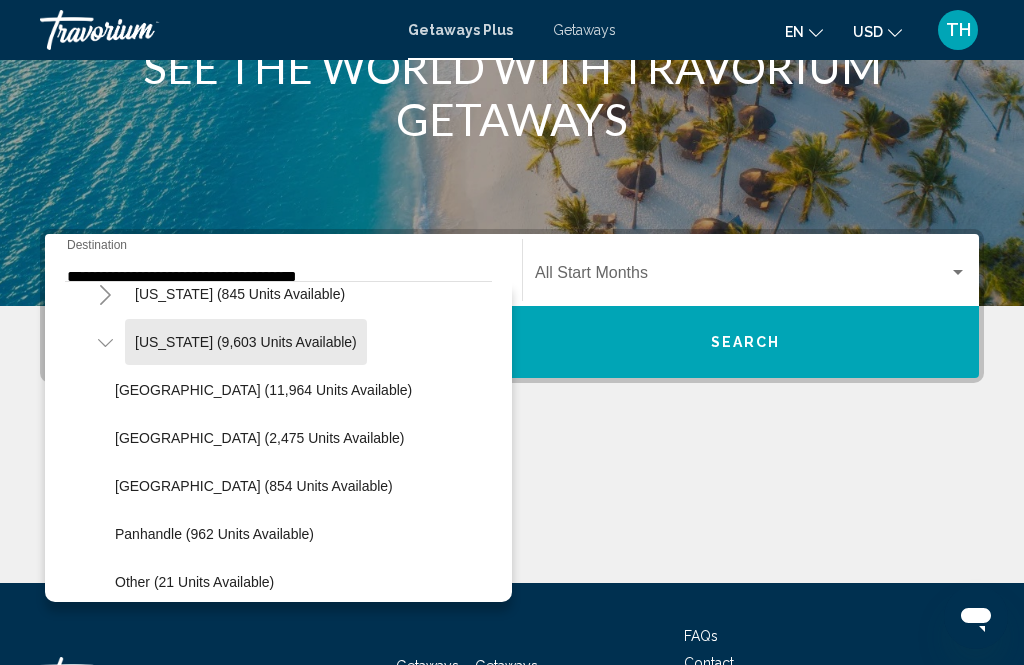 click on "[US_STATE] (9,603 units available)" 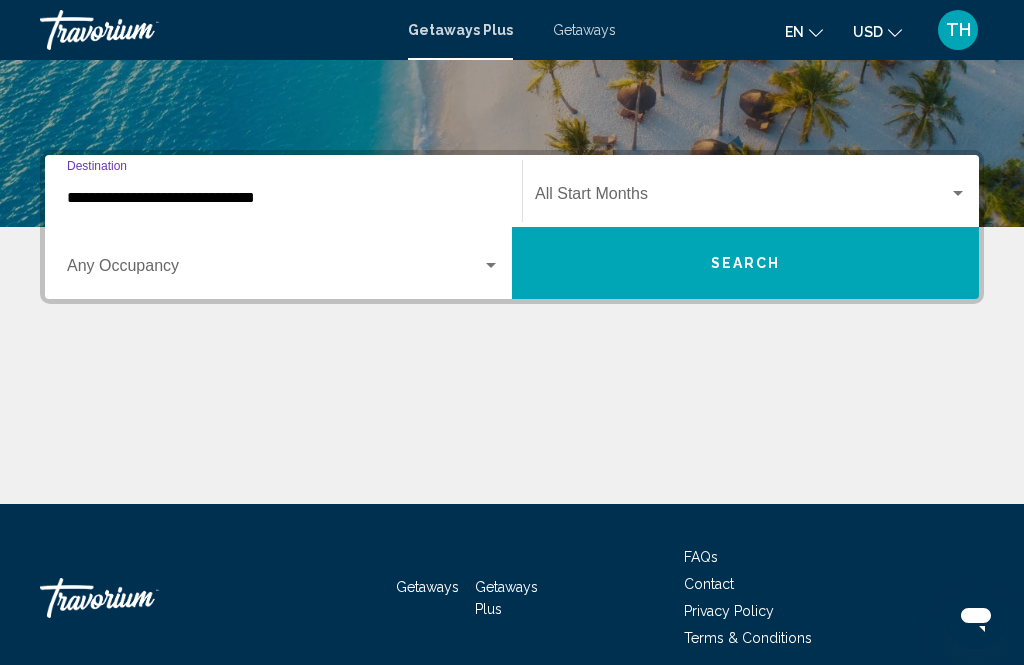 scroll, scrollTop: 393, scrollLeft: 0, axis: vertical 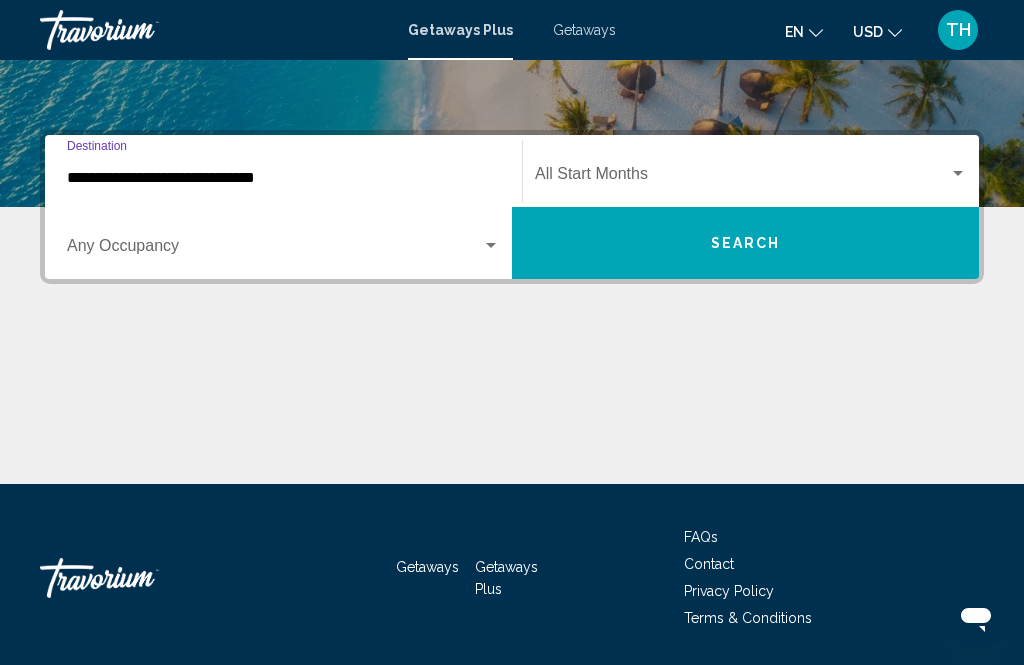 click at bounding box center [742, 178] 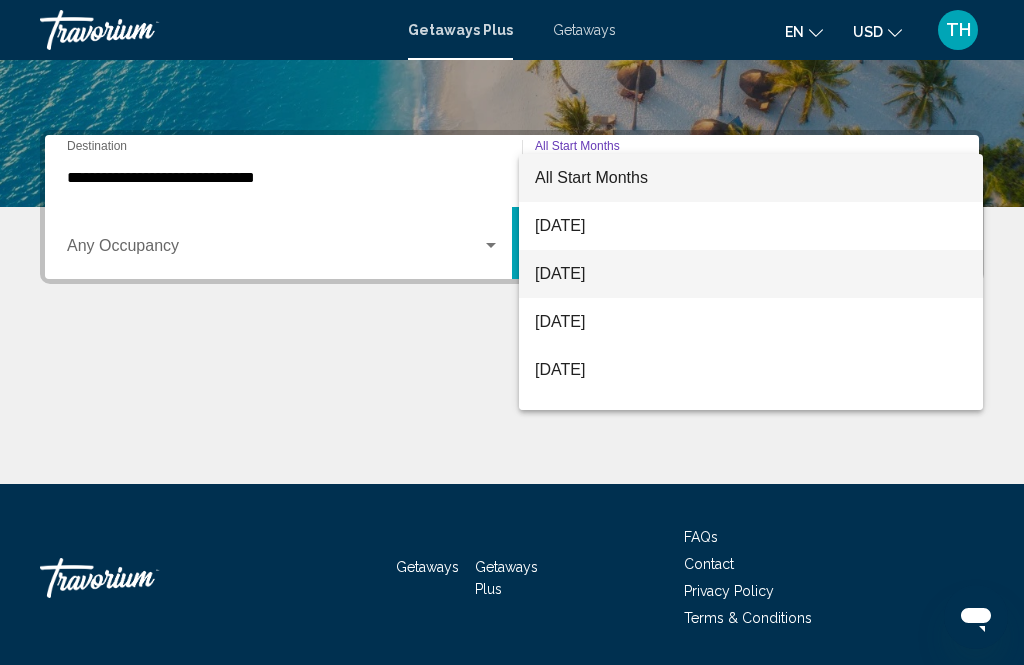 click on "[DATE]" at bounding box center (751, 274) 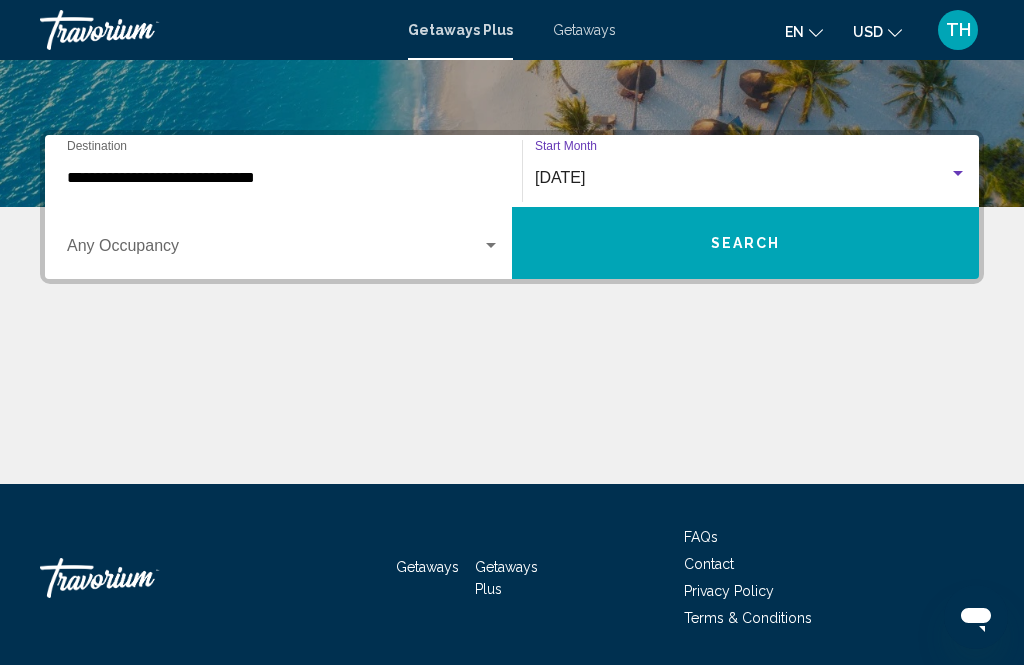 click at bounding box center [274, 250] 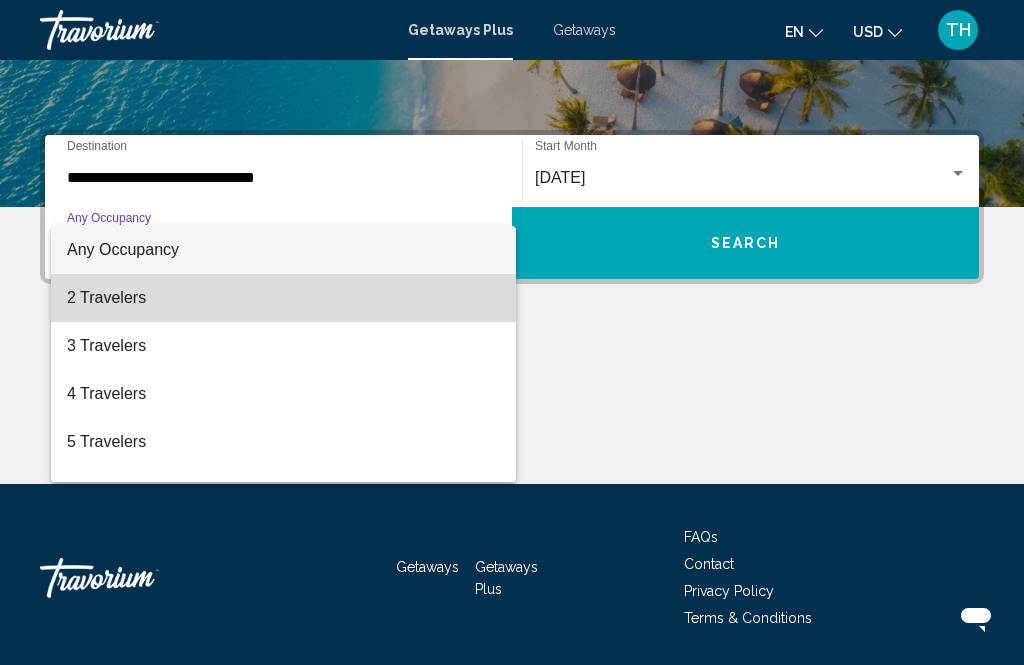 click on "2 Travelers" at bounding box center [283, 298] 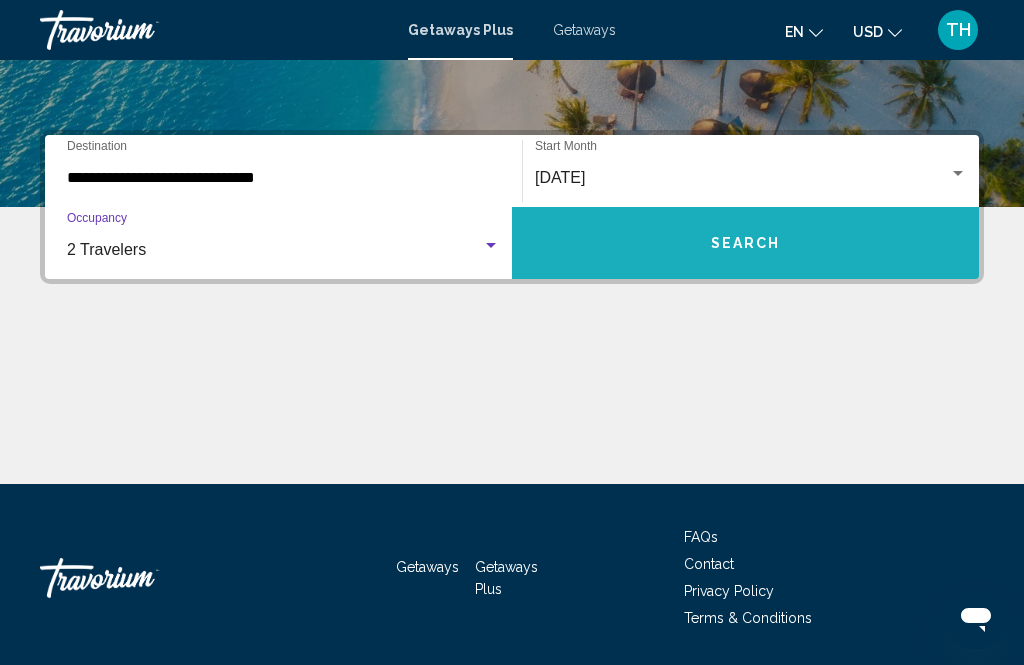 click on "Search" at bounding box center [746, 244] 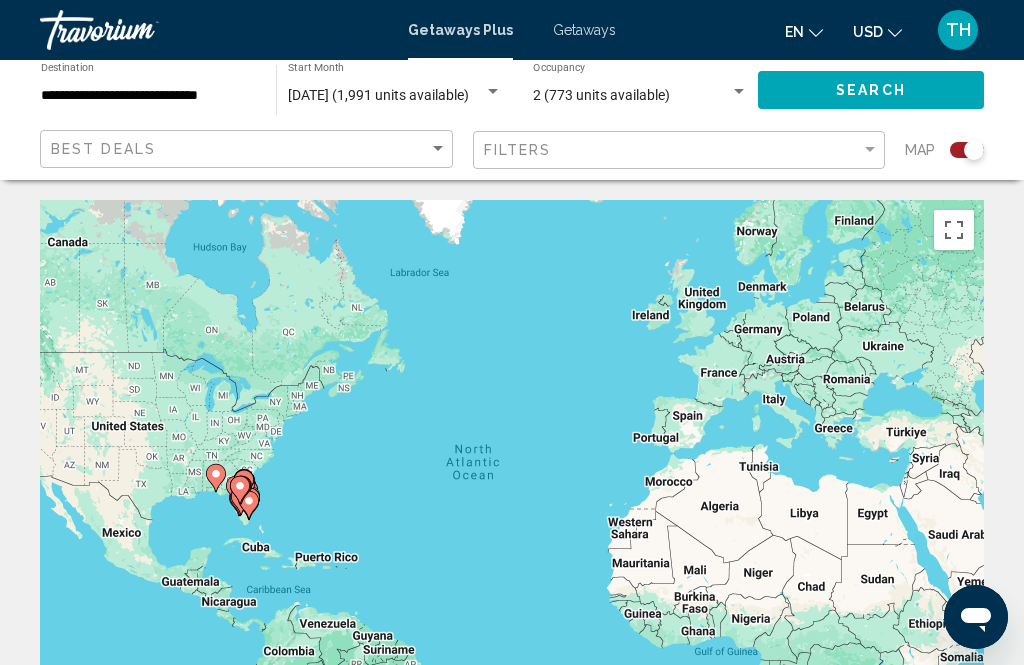 scroll, scrollTop: 49, scrollLeft: 0, axis: vertical 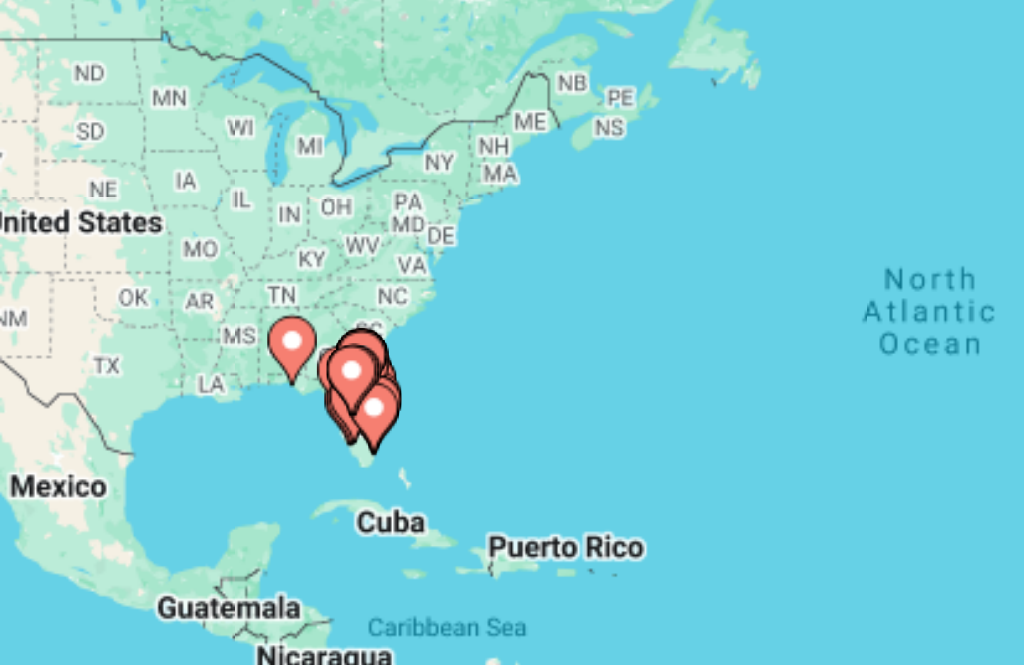 click 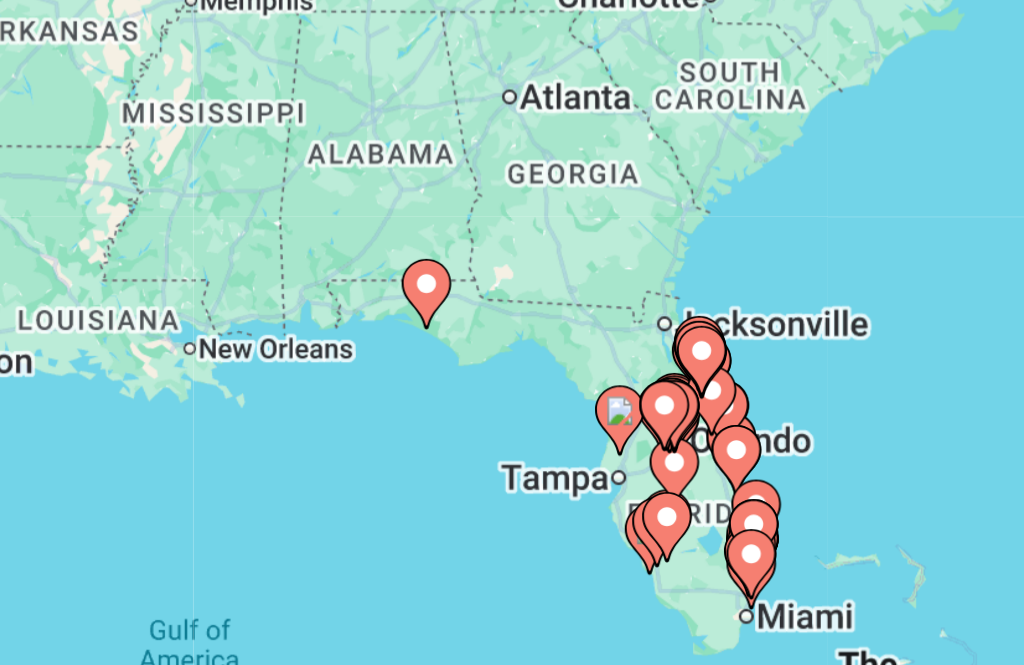 click at bounding box center [494, 438] 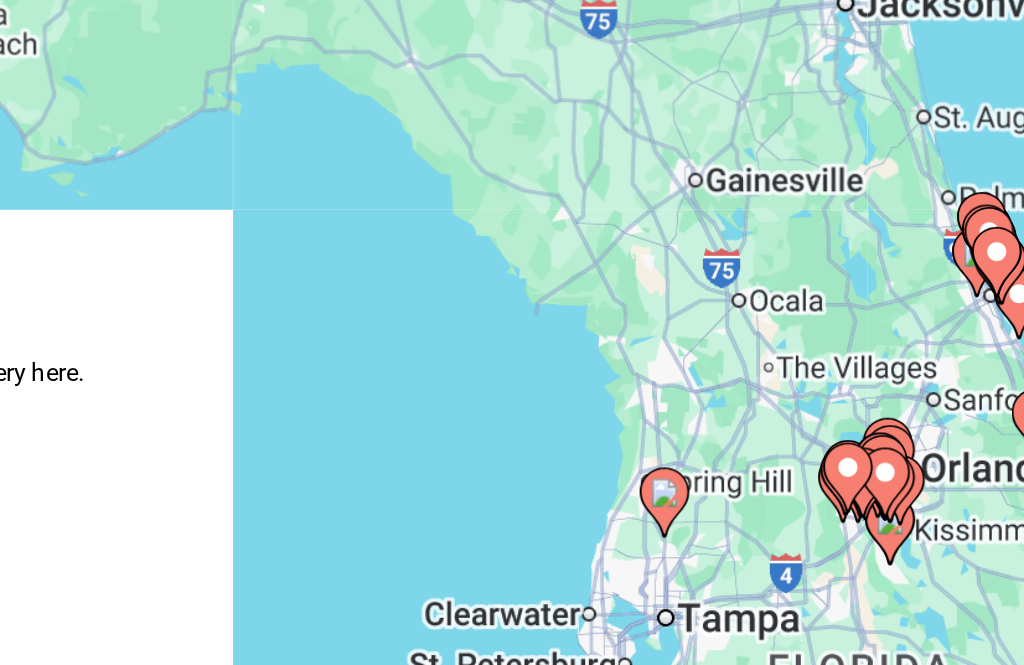 click on "To navigate, press the arrow keys. To activate drag with keyboard, press Alt + Enter. Once in keyboard drag state, use the arrow keys to move the marker. To complete the drag, press the Enter key. To cancel, press Escape." at bounding box center (512, 451) 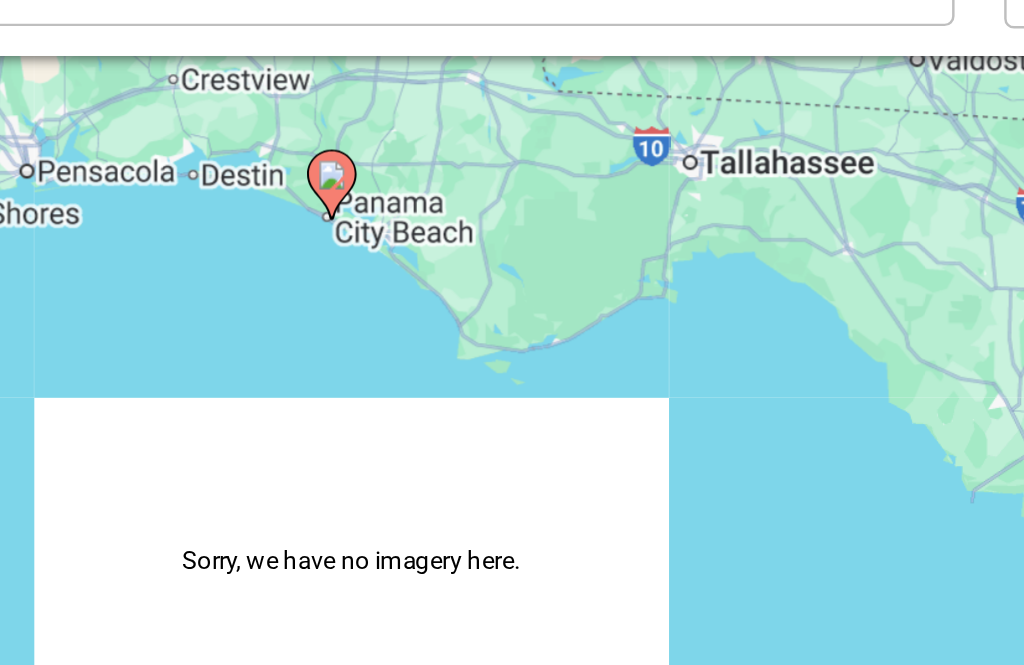 click 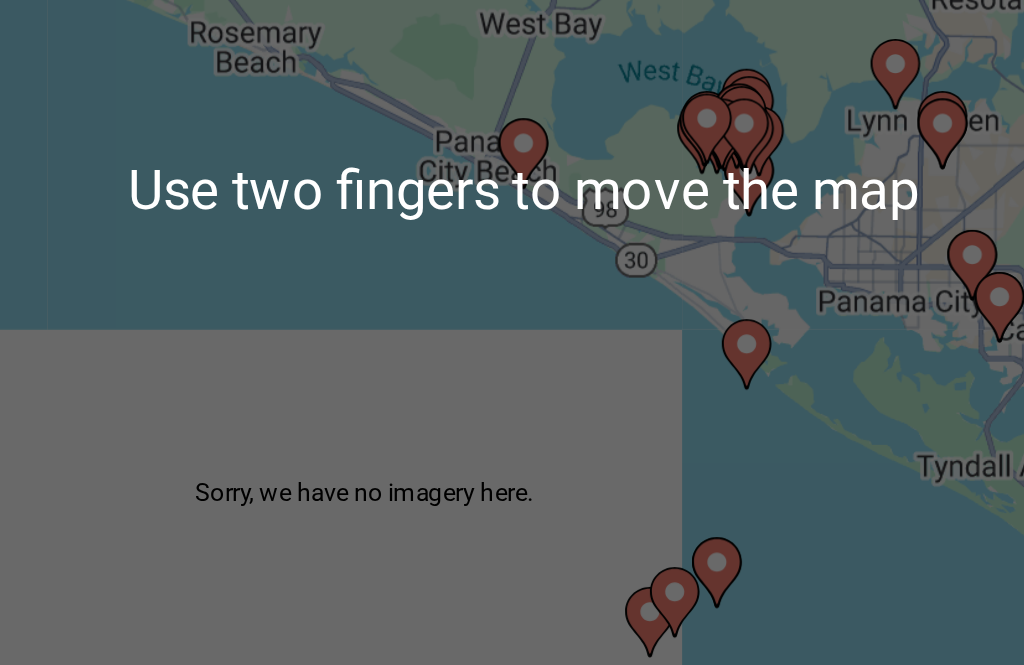 scroll, scrollTop: 53, scrollLeft: 0, axis: vertical 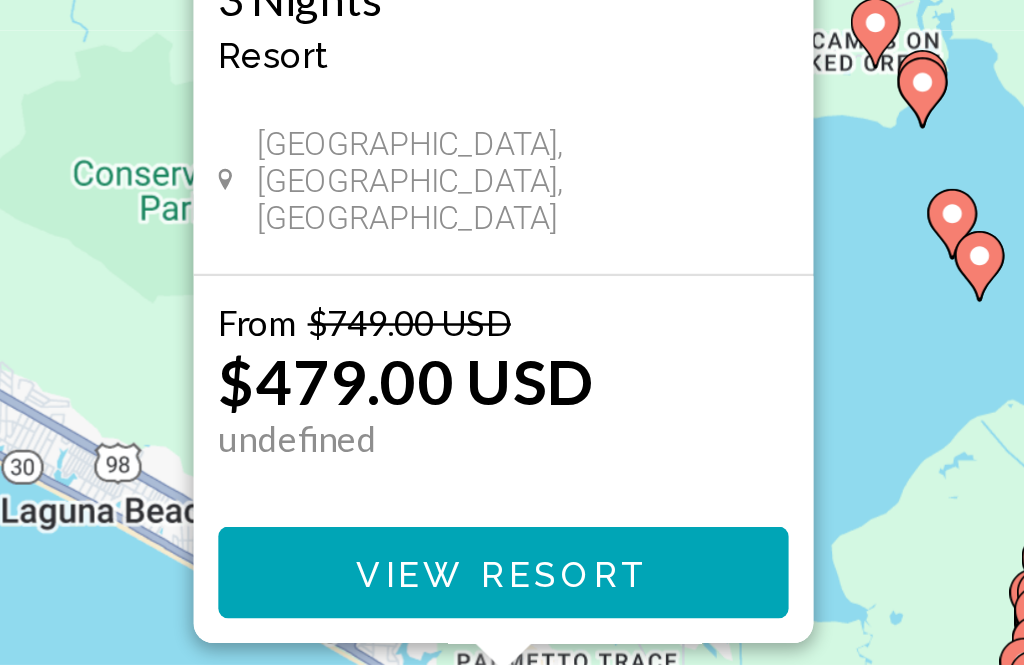 click on "View Resort" at bounding box center (511, 491) 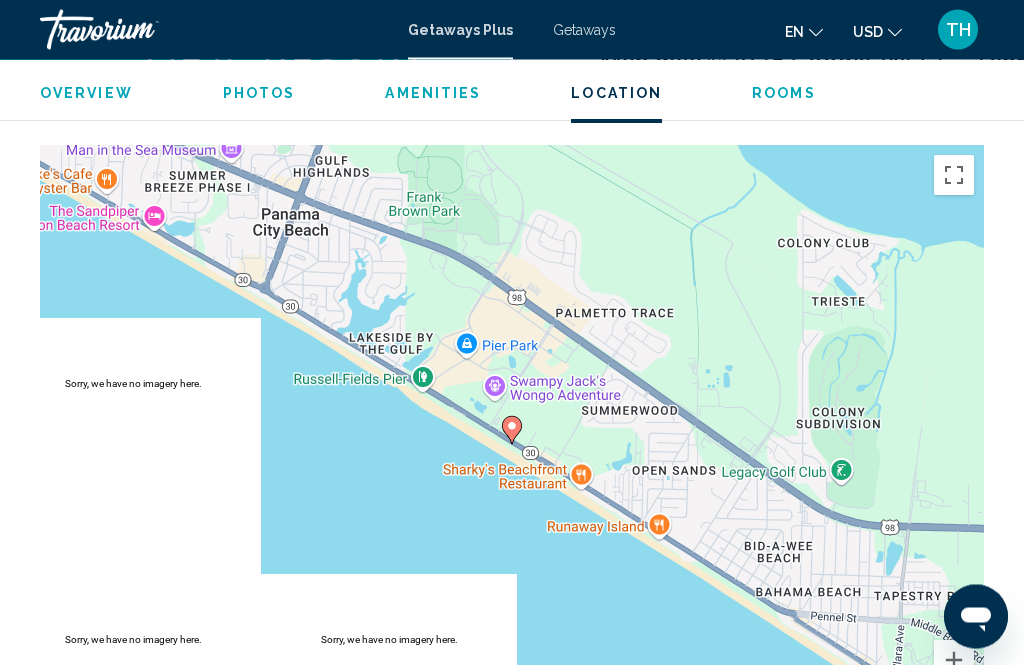 scroll, scrollTop: 2530, scrollLeft: 0, axis: vertical 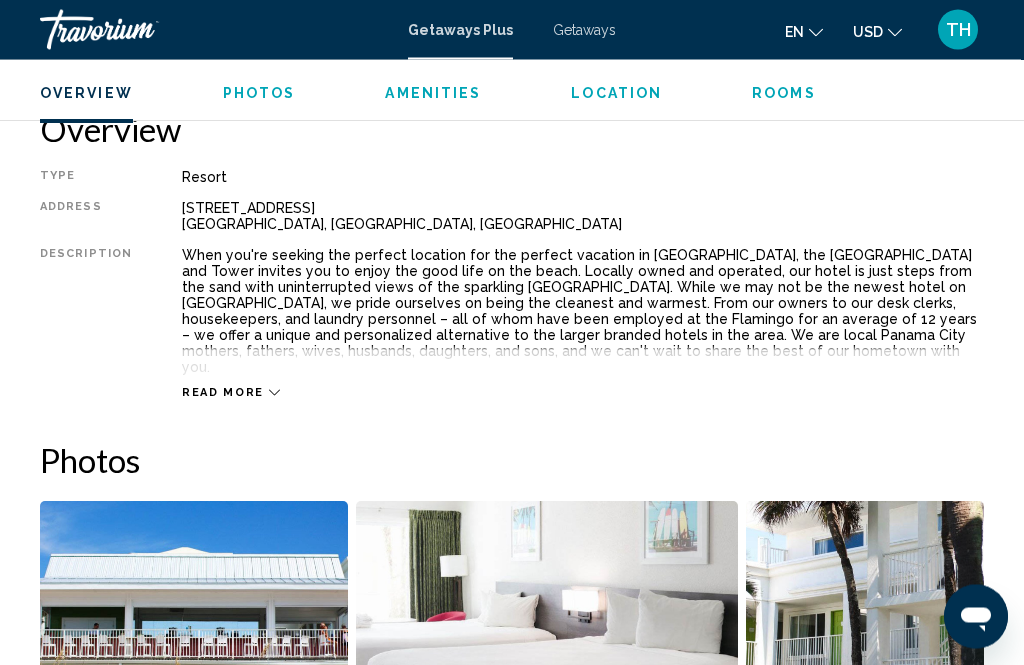 click on "Overview
Photos
Amenities
Location
Rooms
Search" 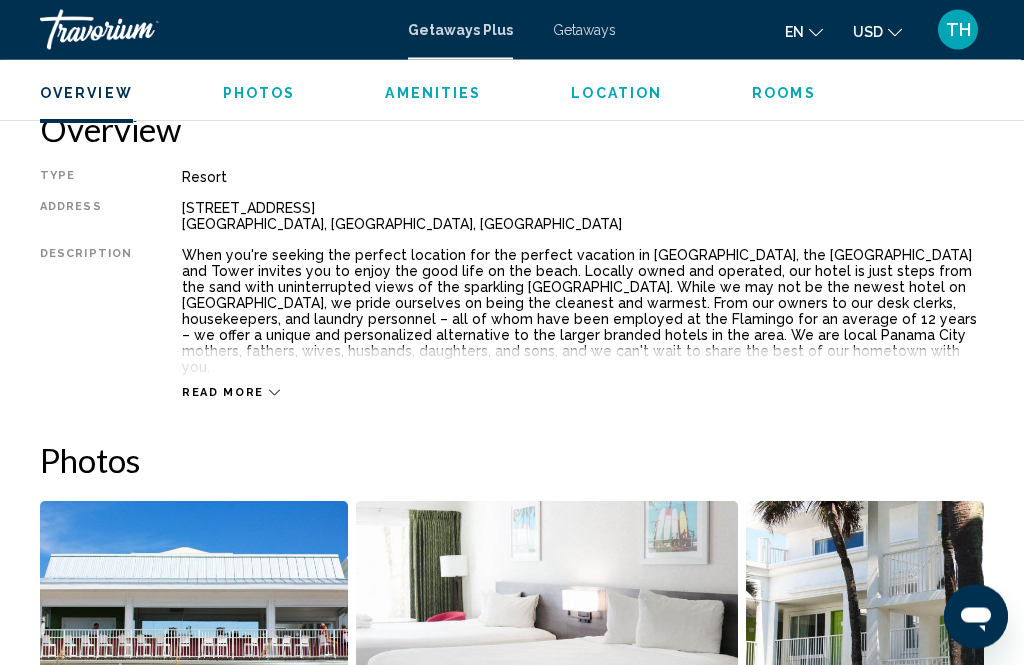 click on "Amenities" at bounding box center [433, 93] 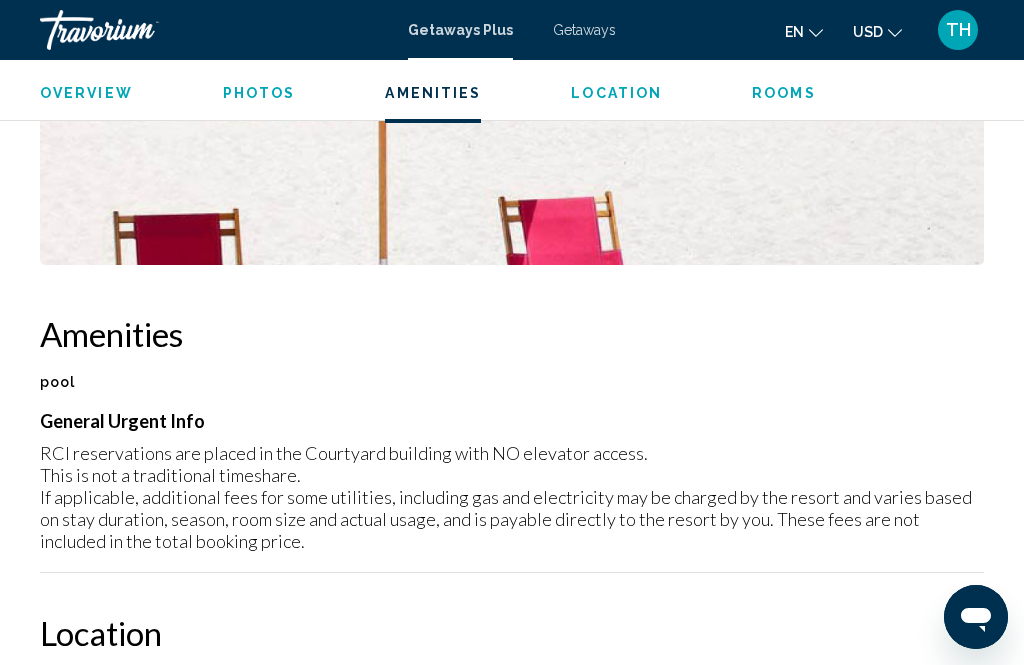 scroll, scrollTop: 2180, scrollLeft: 0, axis: vertical 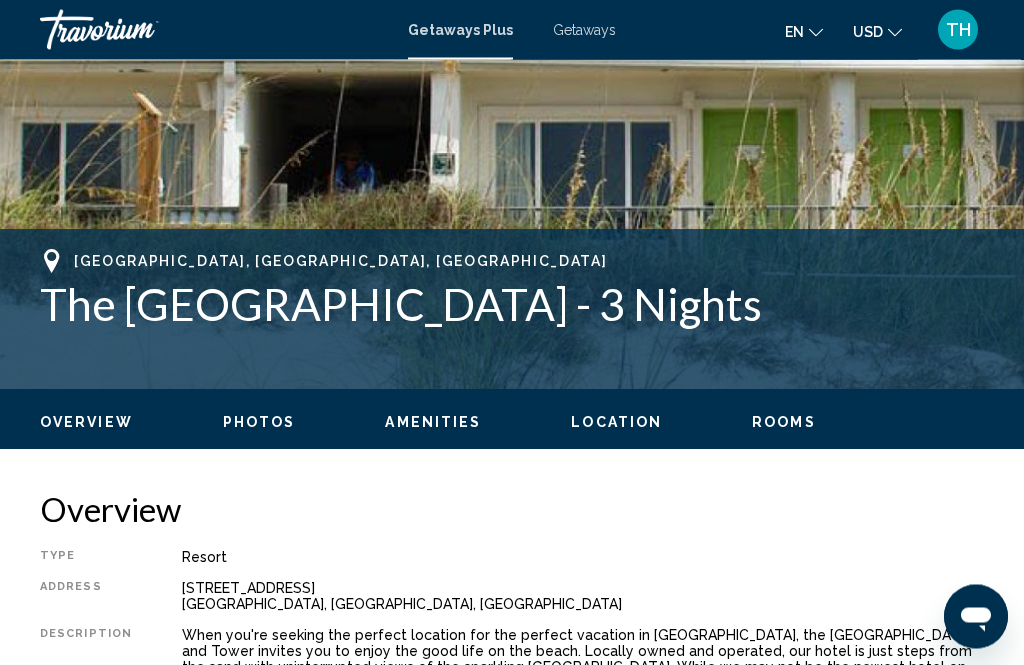 click on "Photos" at bounding box center [259, 423] 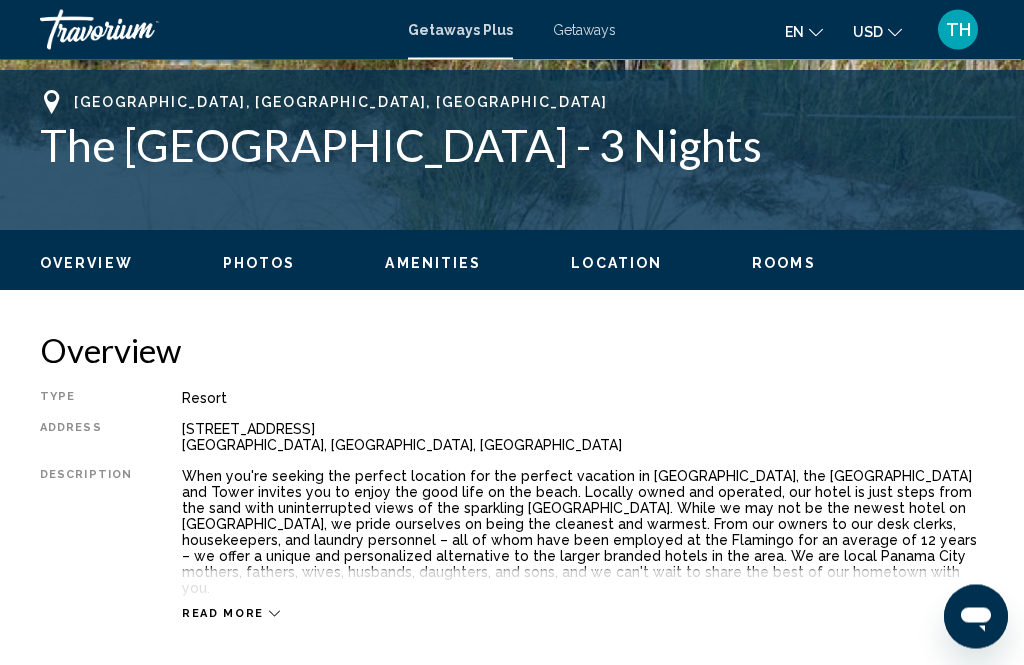 scroll, scrollTop: 780, scrollLeft: 0, axis: vertical 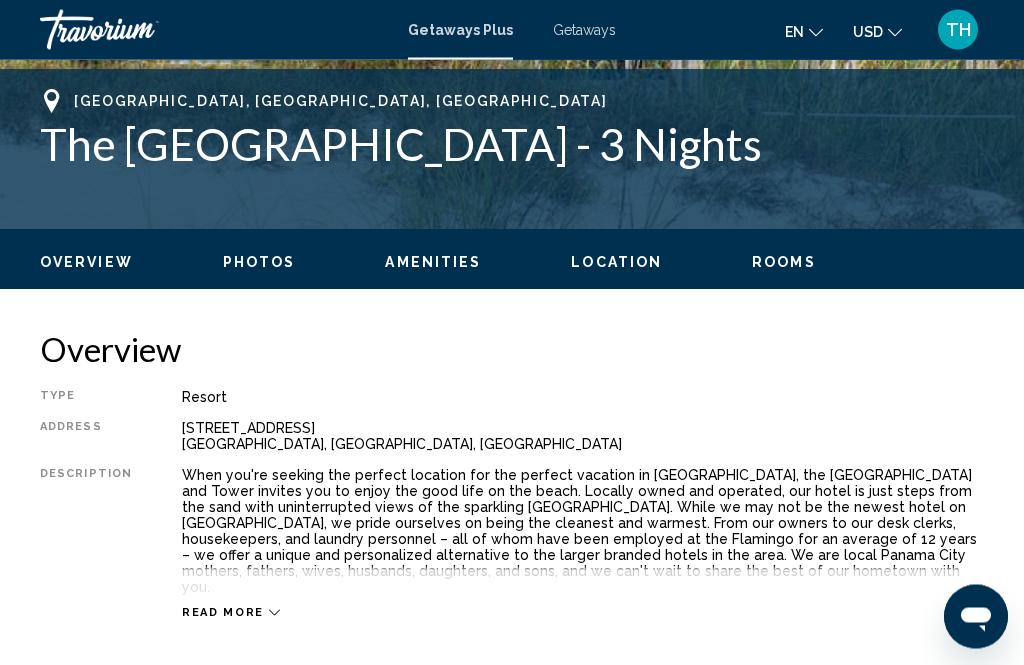 click 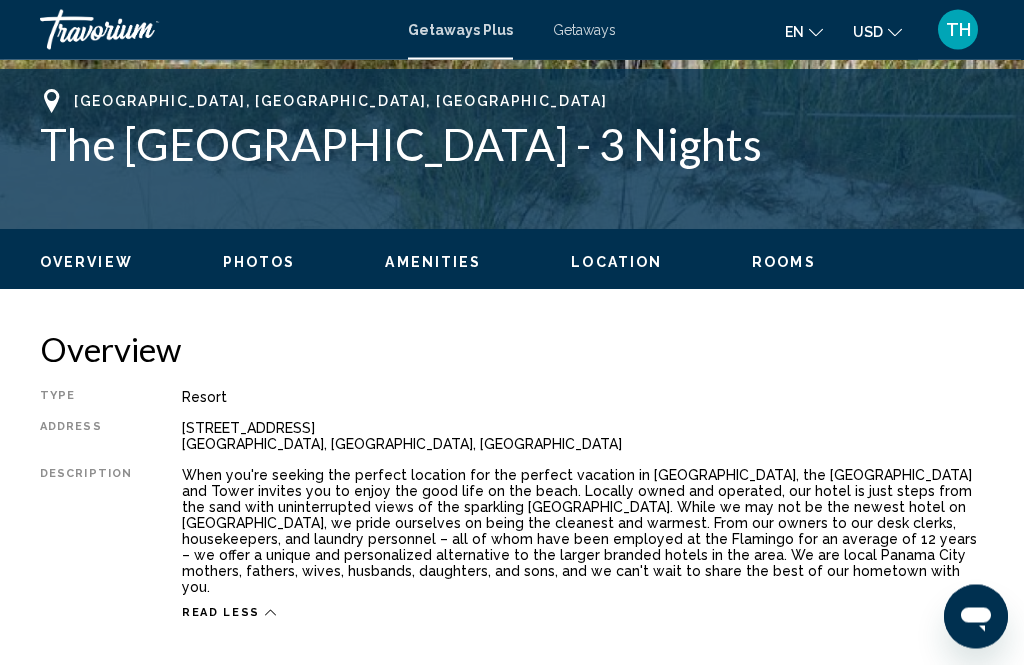 scroll, scrollTop: 781, scrollLeft: 0, axis: vertical 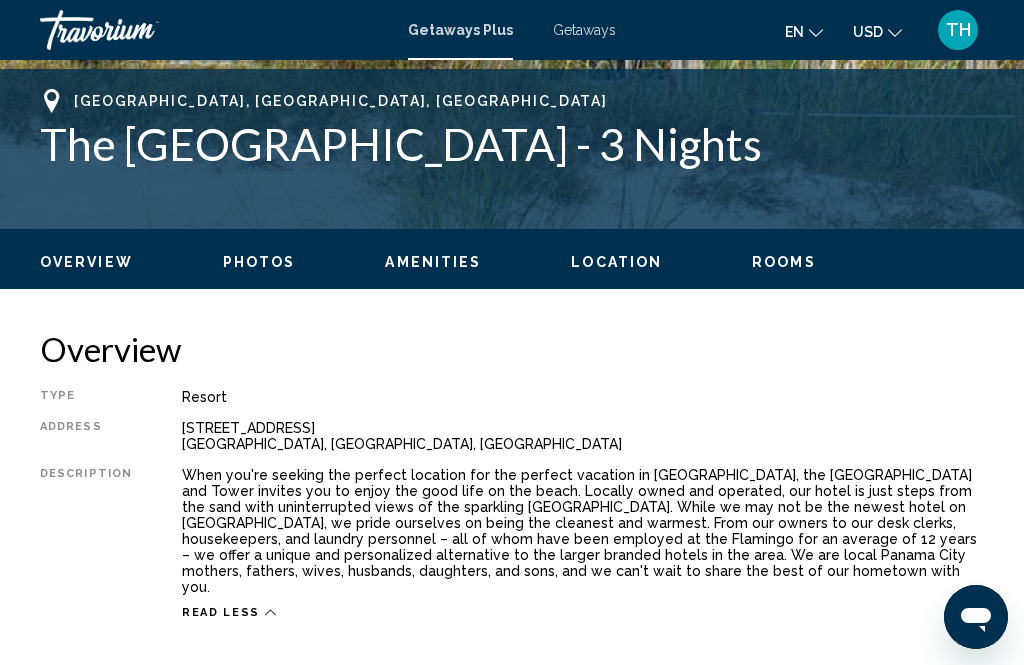 click on "Rooms" at bounding box center (784, 262) 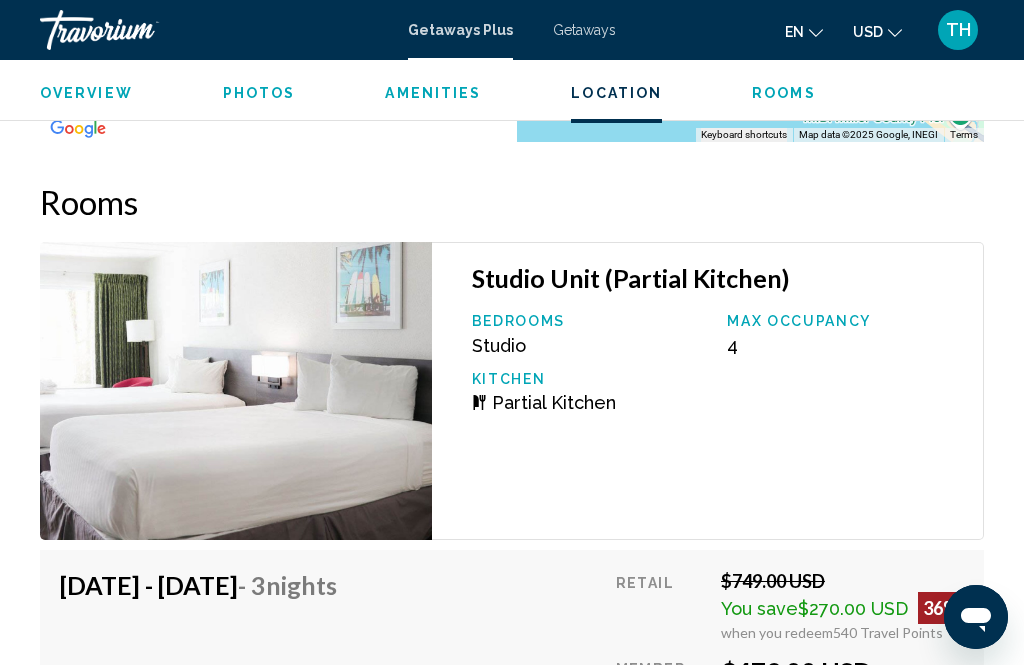 scroll, scrollTop: 3178, scrollLeft: 0, axis: vertical 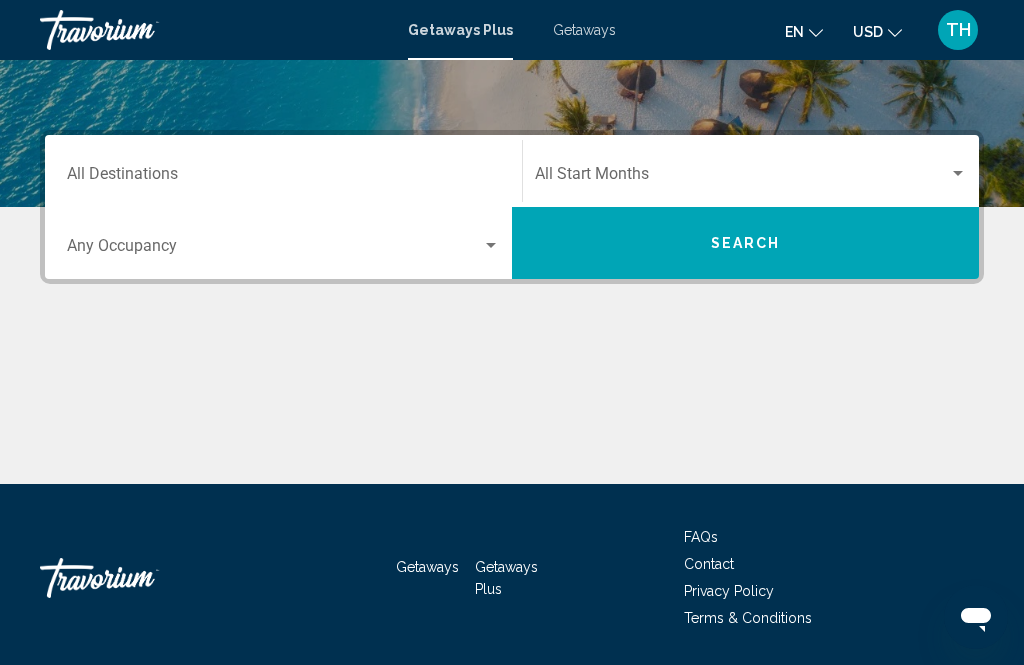click on "Destination All Destinations" at bounding box center (283, 178) 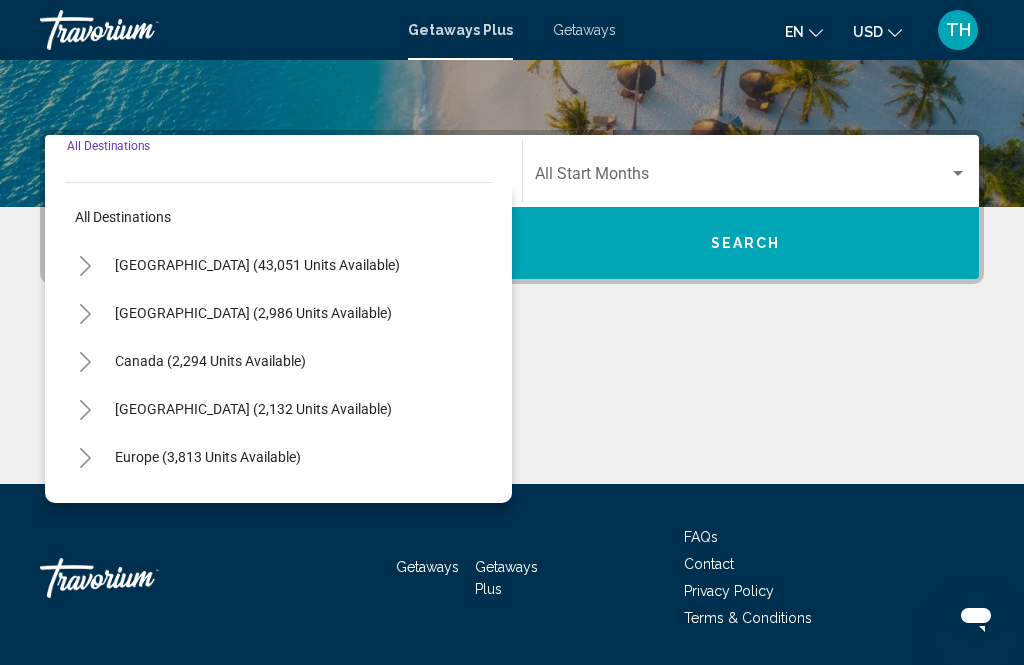 click on "[GEOGRAPHIC_DATA] (43,051 units available)" at bounding box center [253, 313] 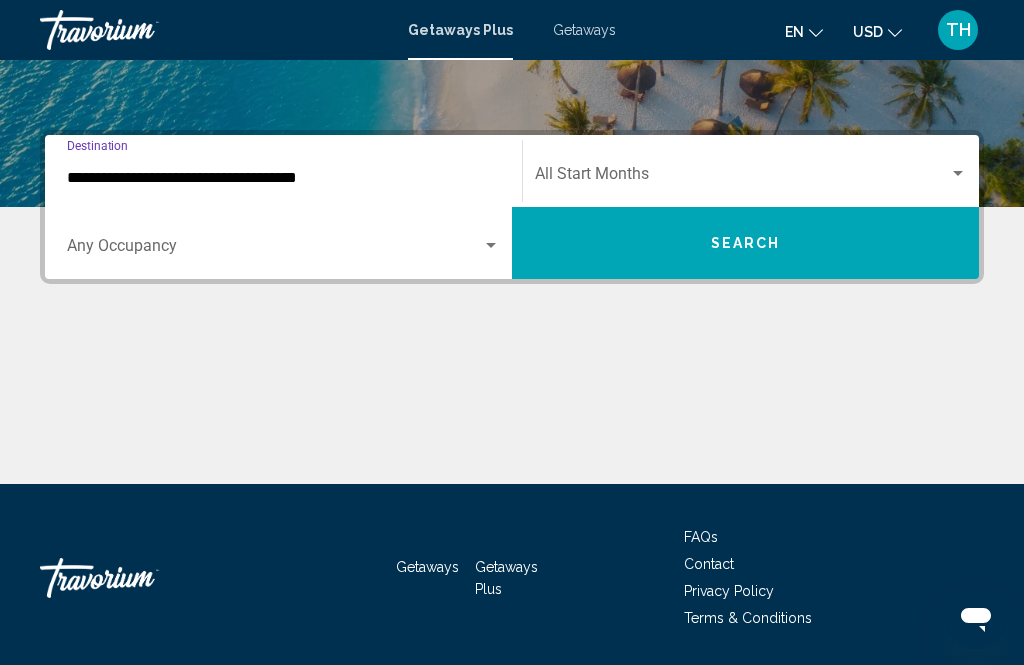 click at bounding box center (742, 178) 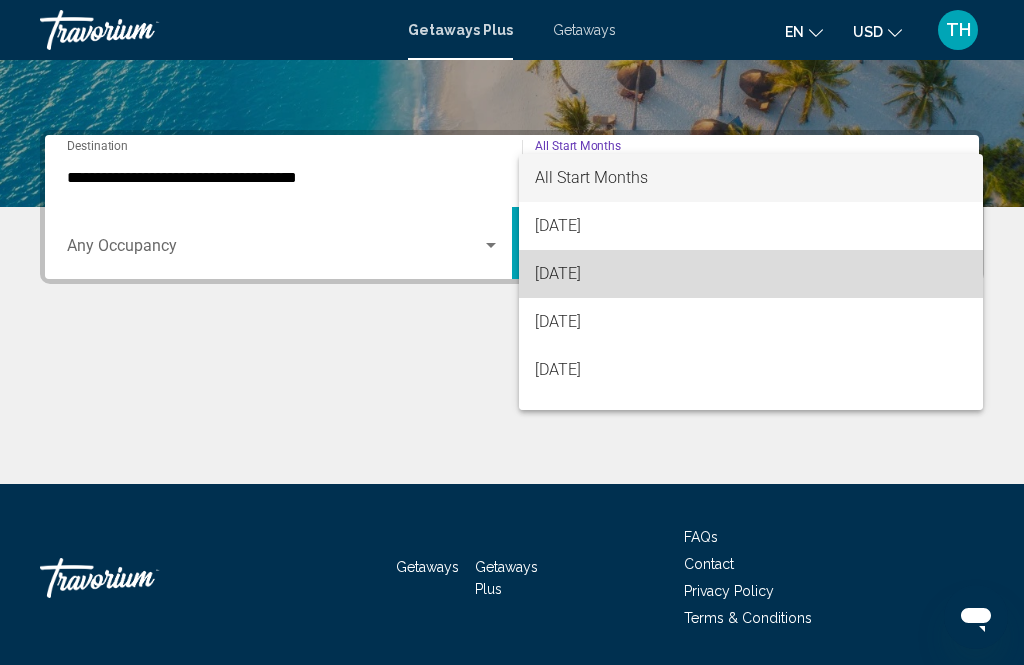 click on "[DATE]" at bounding box center (751, 274) 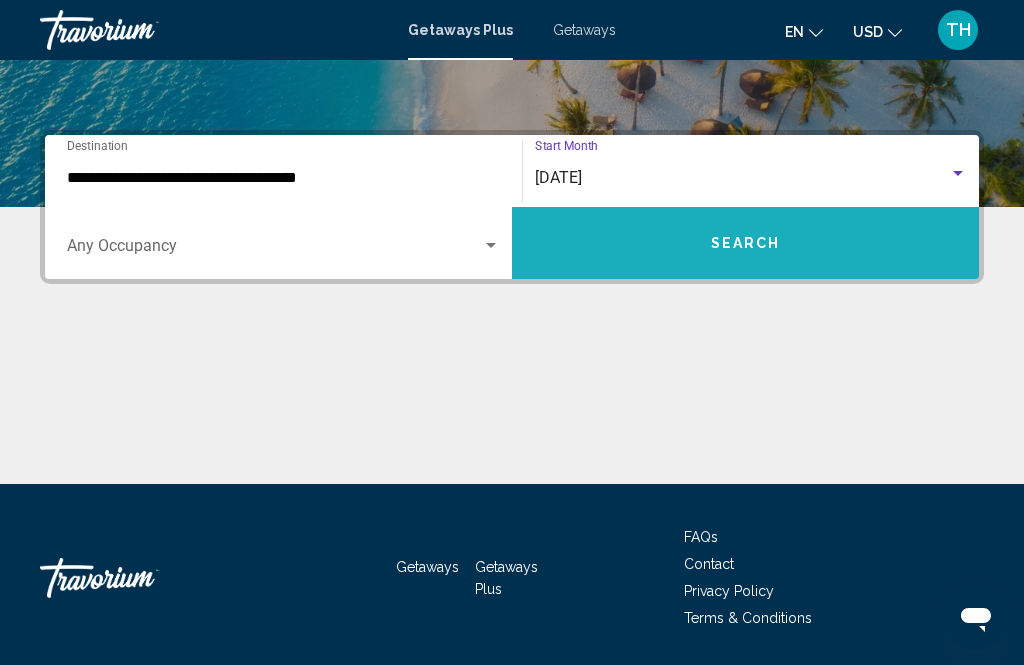 click on "Search" at bounding box center [745, 243] 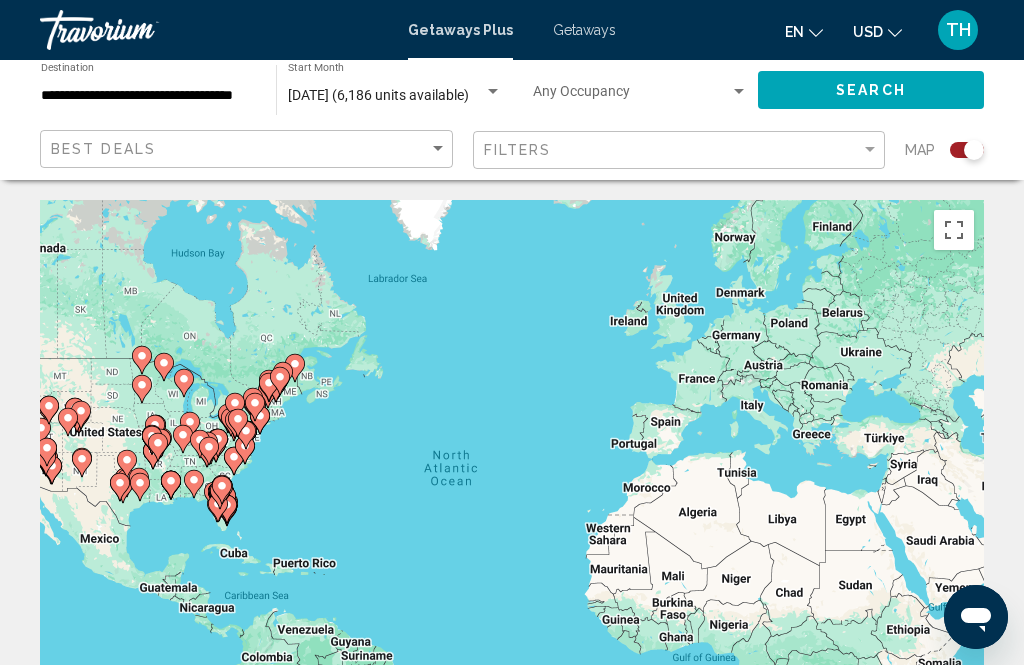 click 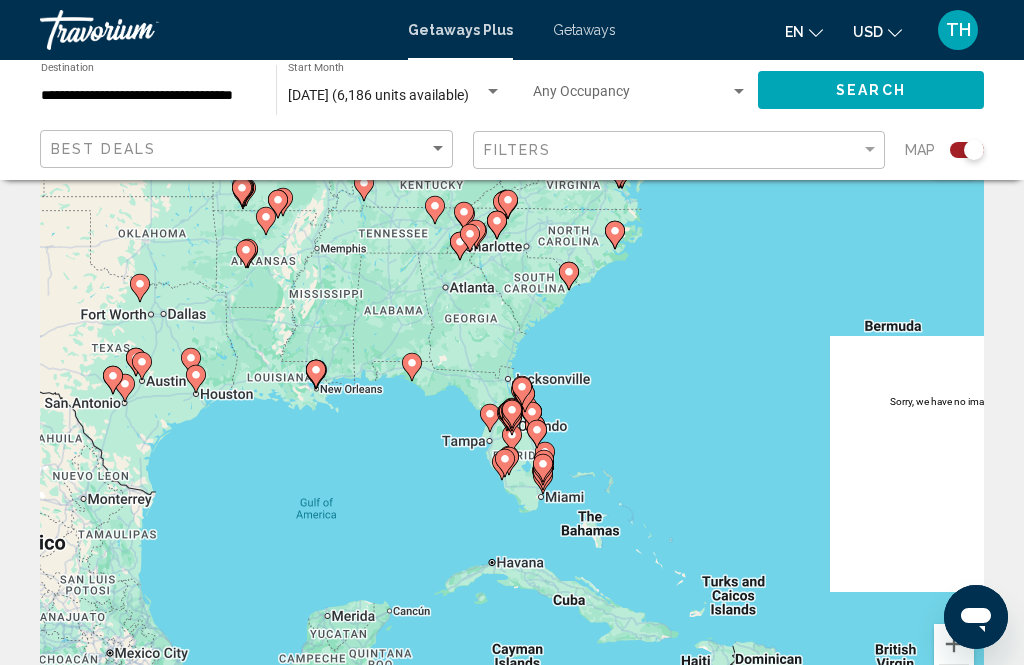 click at bounding box center [512, 414] 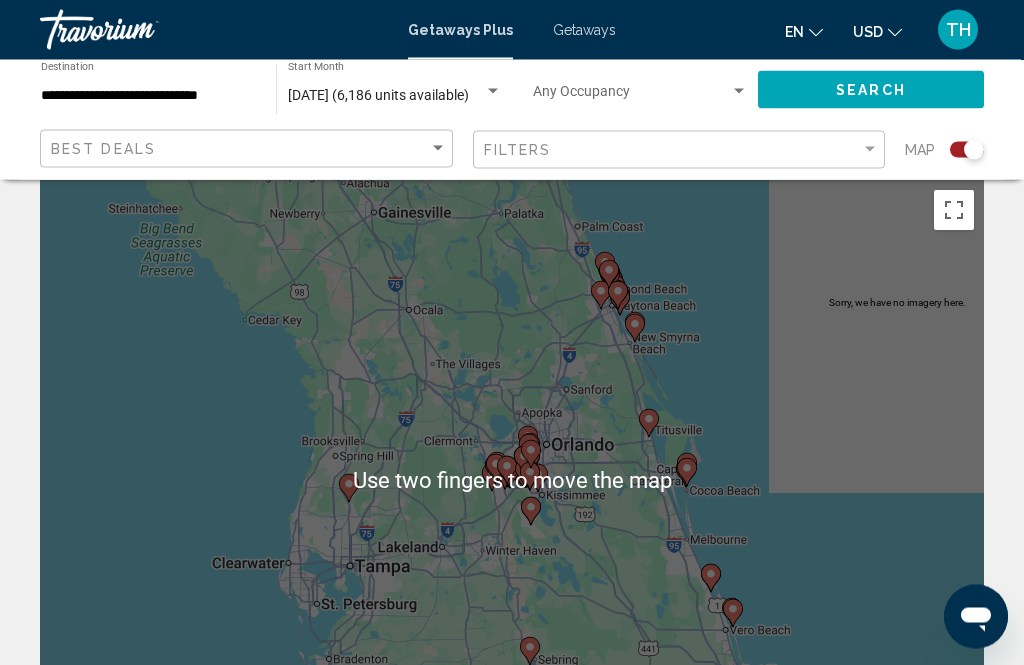 scroll, scrollTop: 22, scrollLeft: 0, axis: vertical 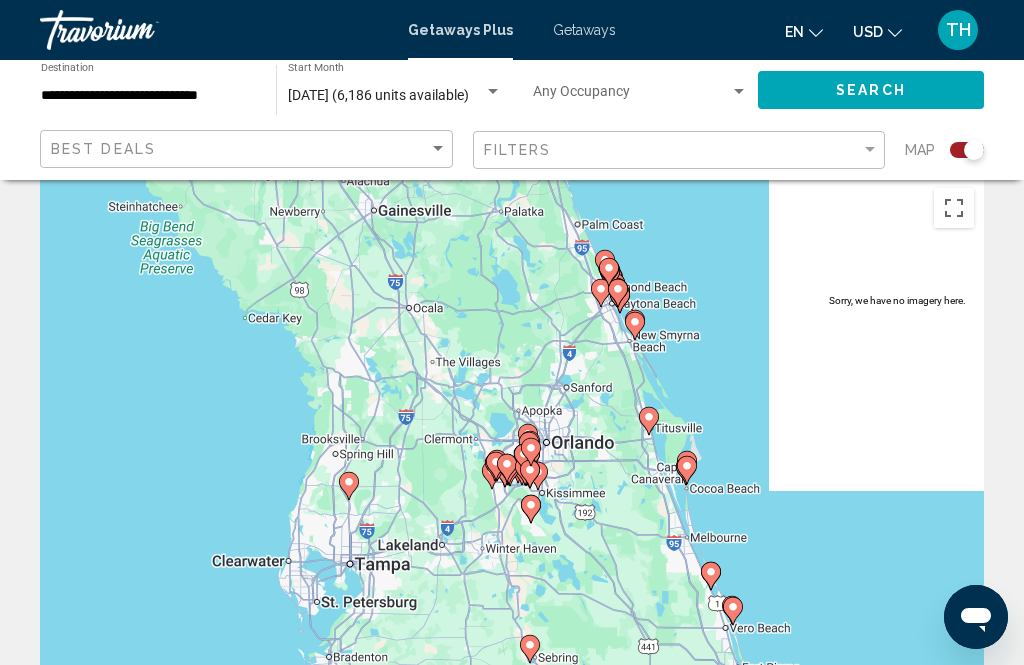 click 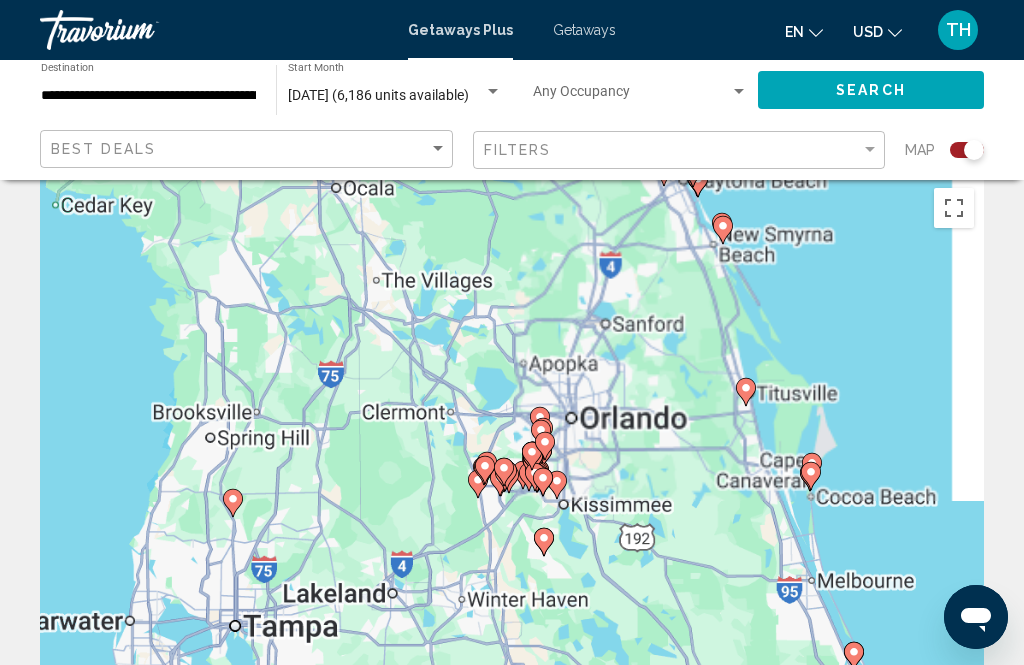 scroll, scrollTop: 71, scrollLeft: 0, axis: vertical 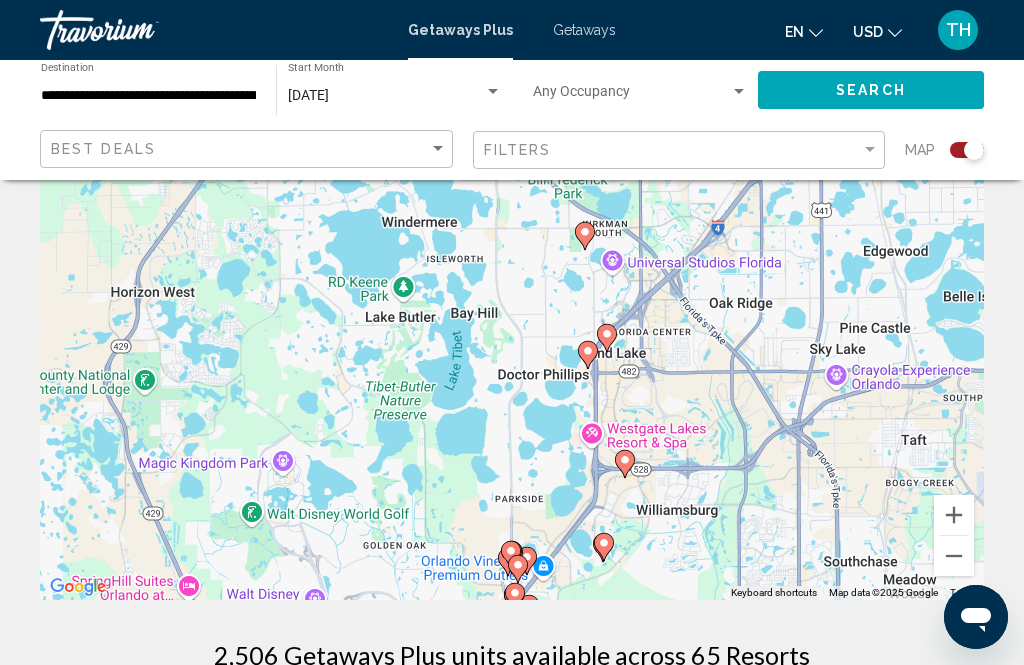 click on "Getaways" at bounding box center [584, 30] 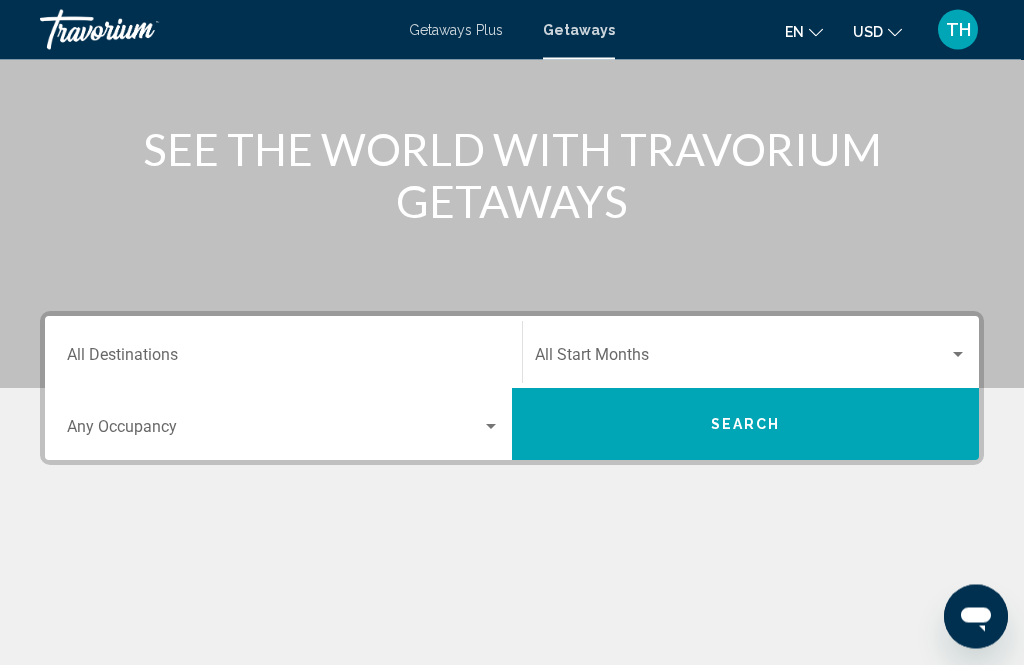 scroll, scrollTop: 212, scrollLeft: 0, axis: vertical 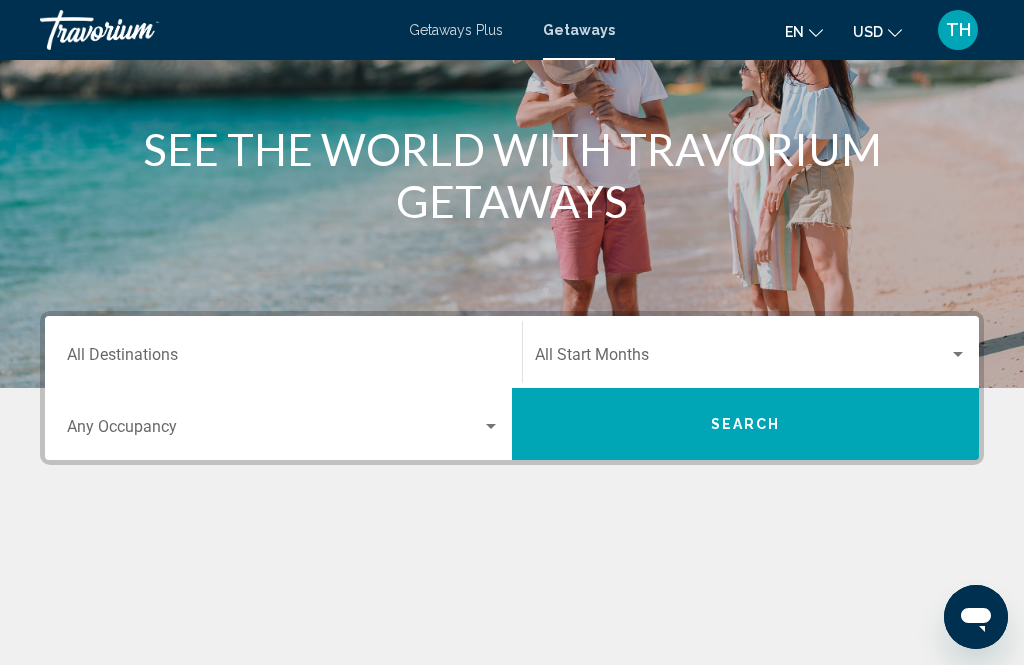 click on "Destination All Destinations" at bounding box center [283, 359] 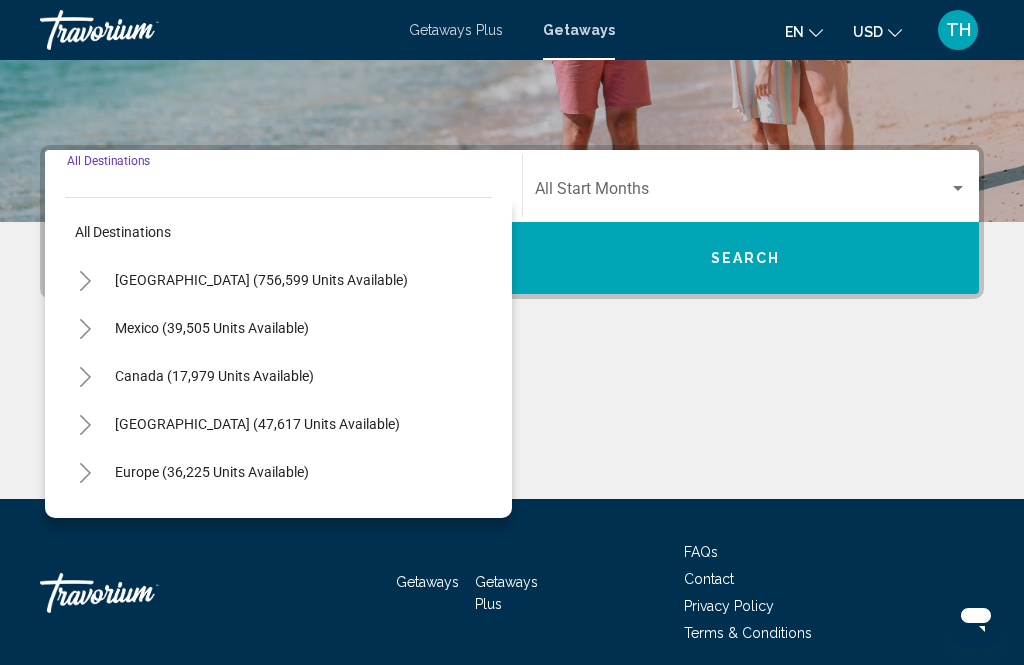 scroll, scrollTop: 393, scrollLeft: 0, axis: vertical 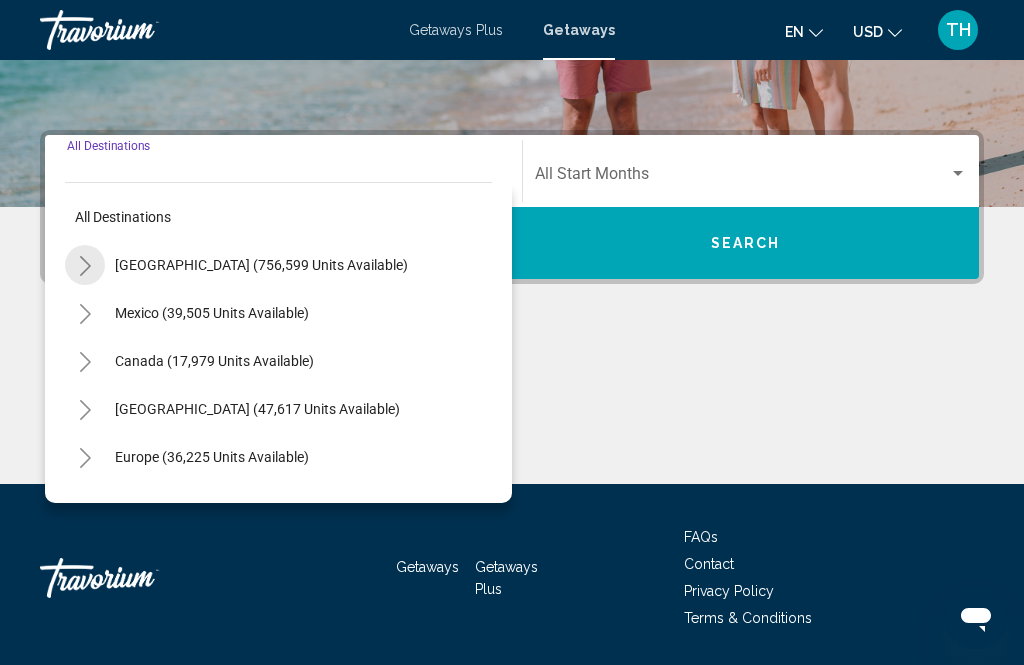 click 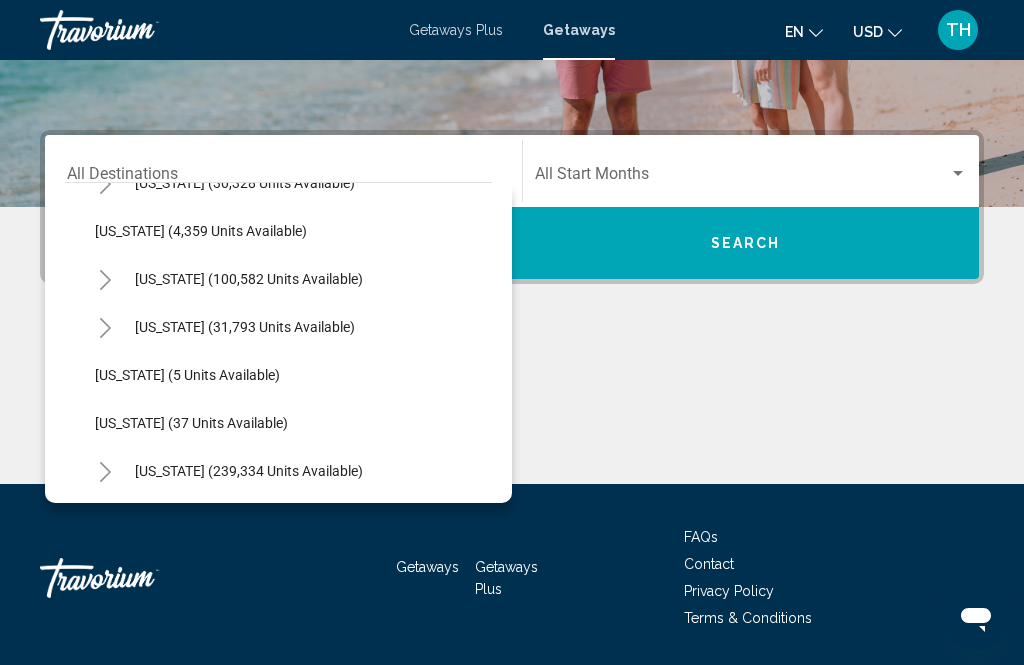 scroll, scrollTop: 140, scrollLeft: 0, axis: vertical 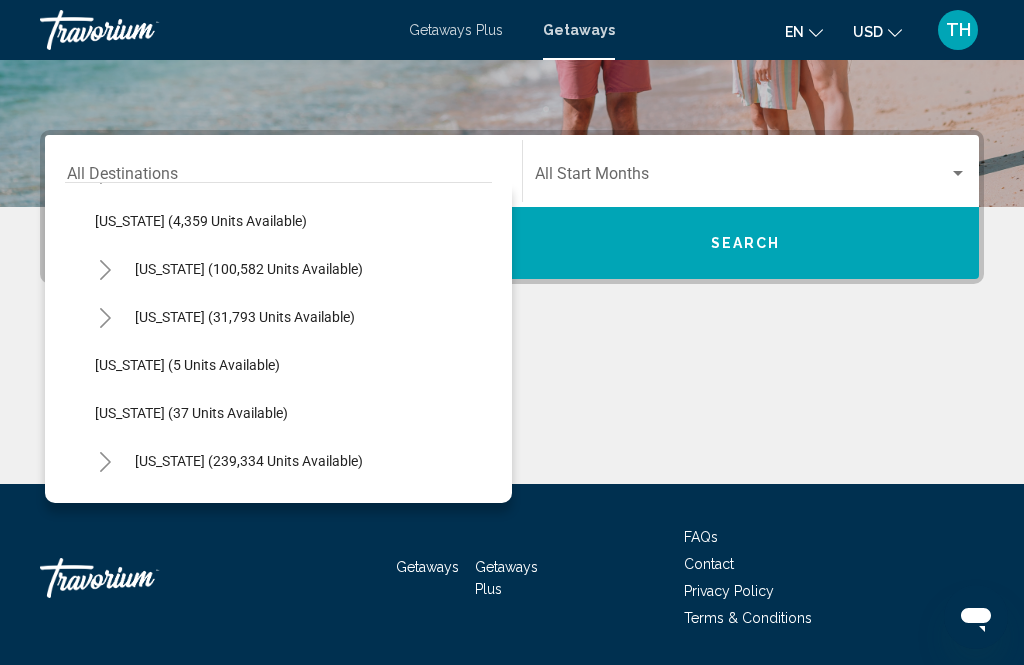 click on "[US_STATE] (239,334 units available)" 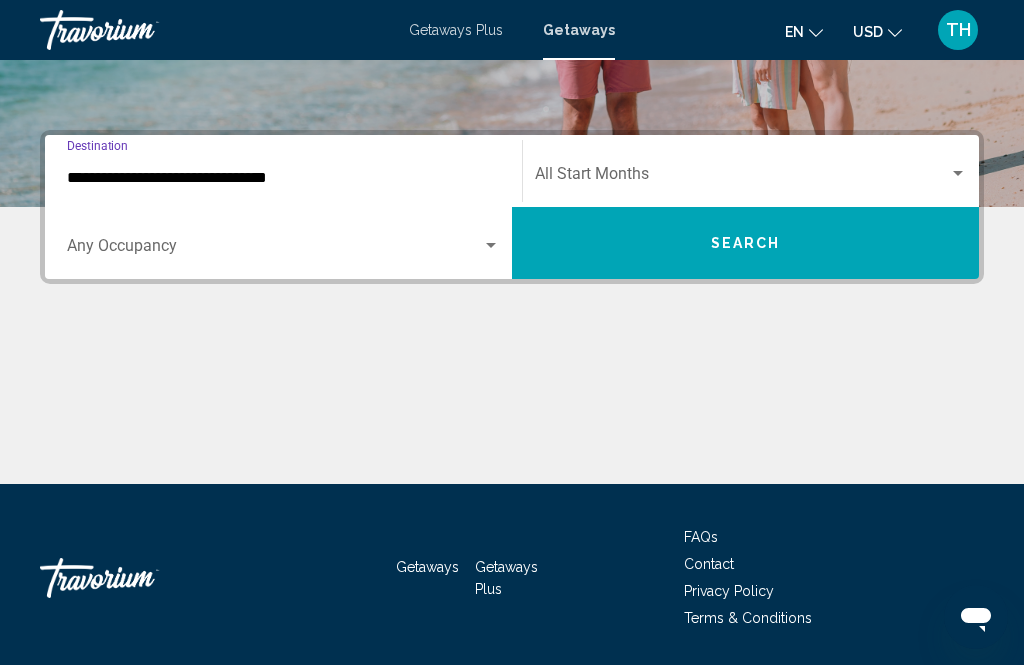 click at bounding box center [958, 174] 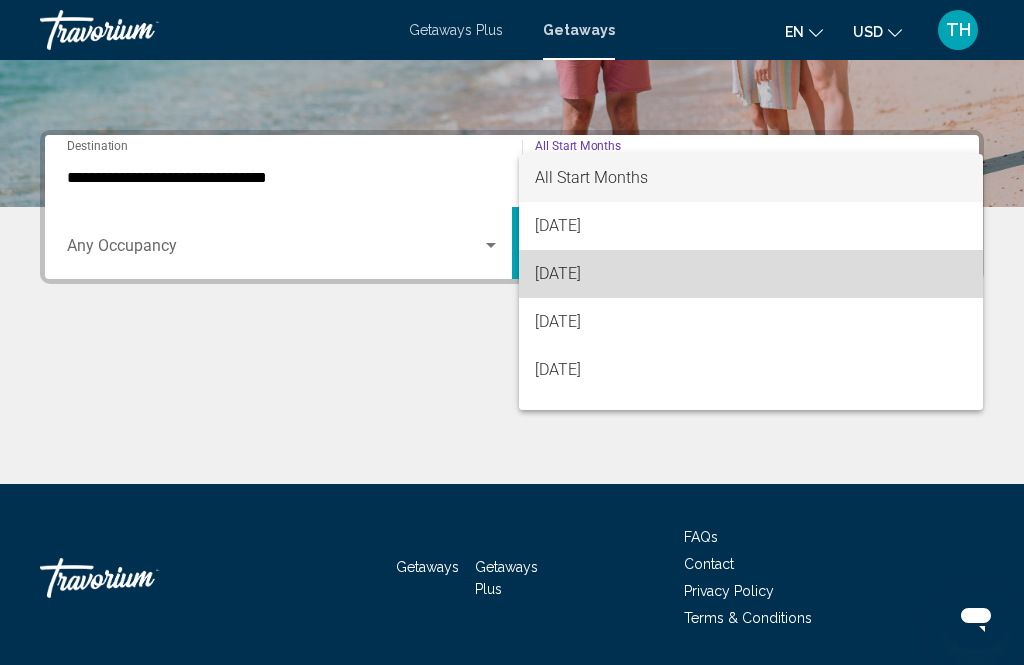 click on "[DATE]" at bounding box center [751, 274] 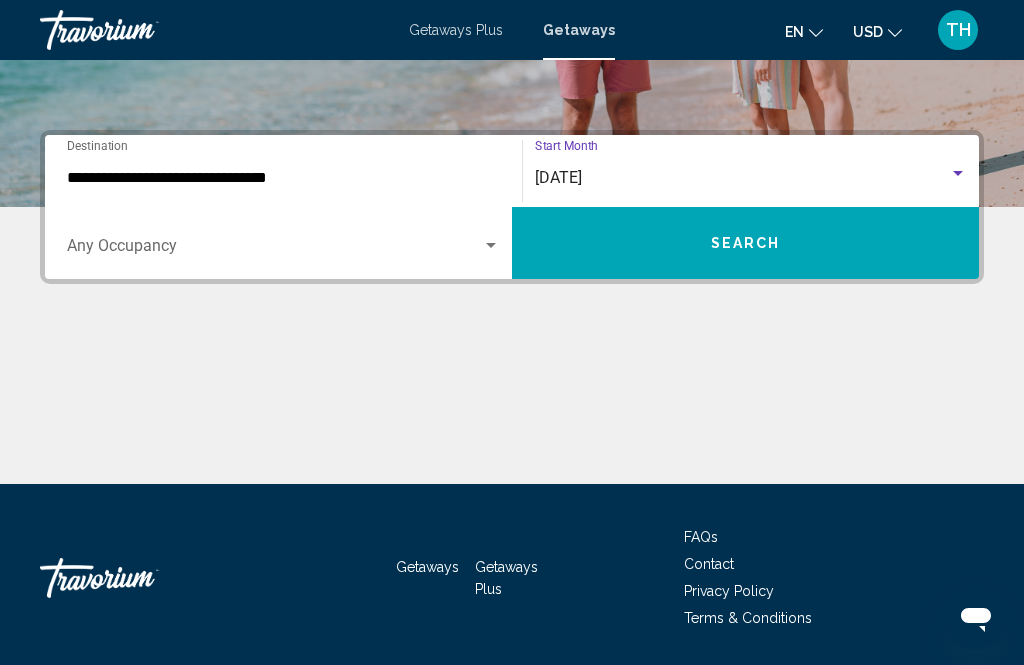 click on "Search" at bounding box center [746, 244] 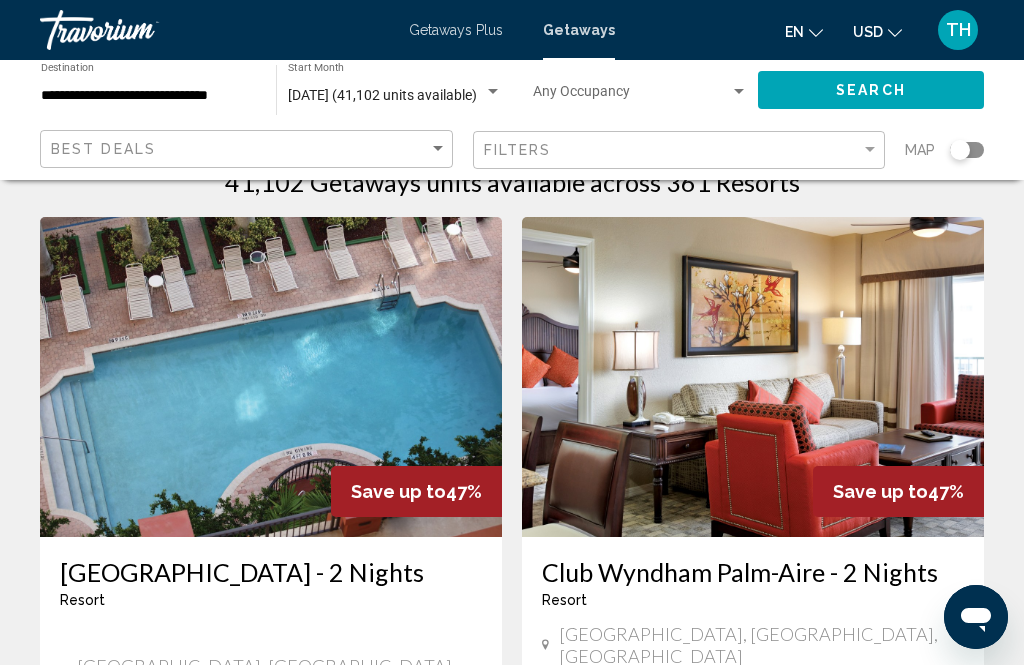 scroll, scrollTop: 52, scrollLeft: 0, axis: vertical 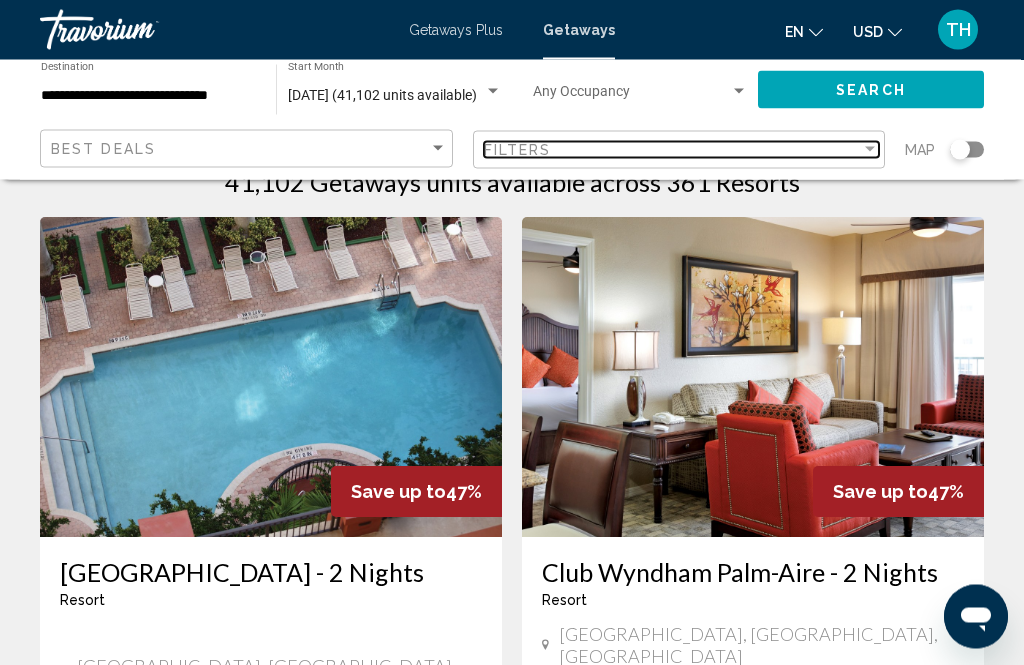click at bounding box center [870, 150] 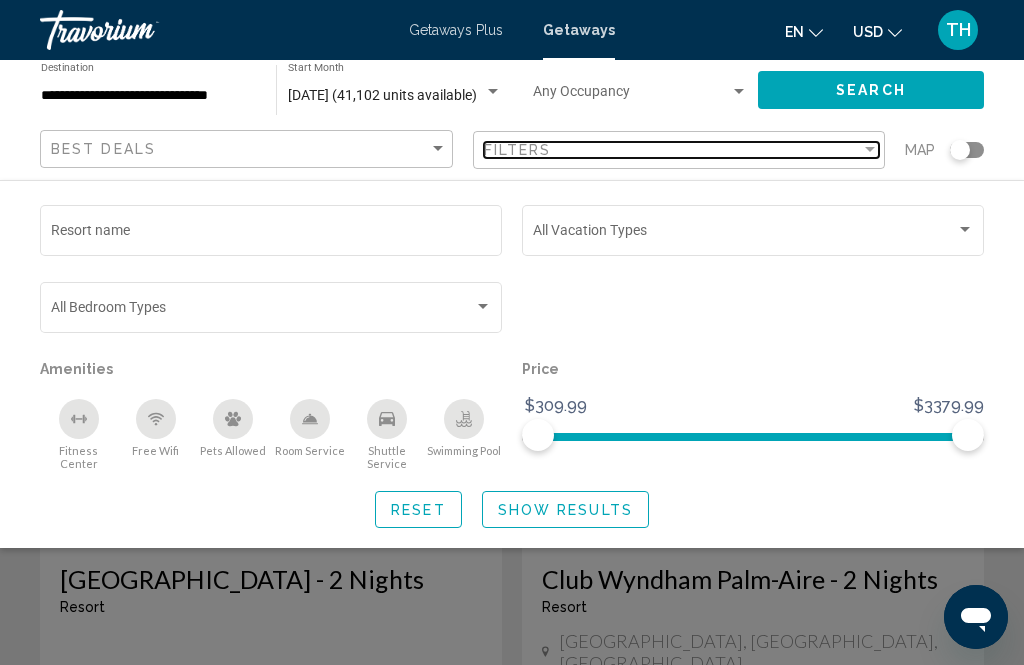 scroll, scrollTop: 45, scrollLeft: 0, axis: vertical 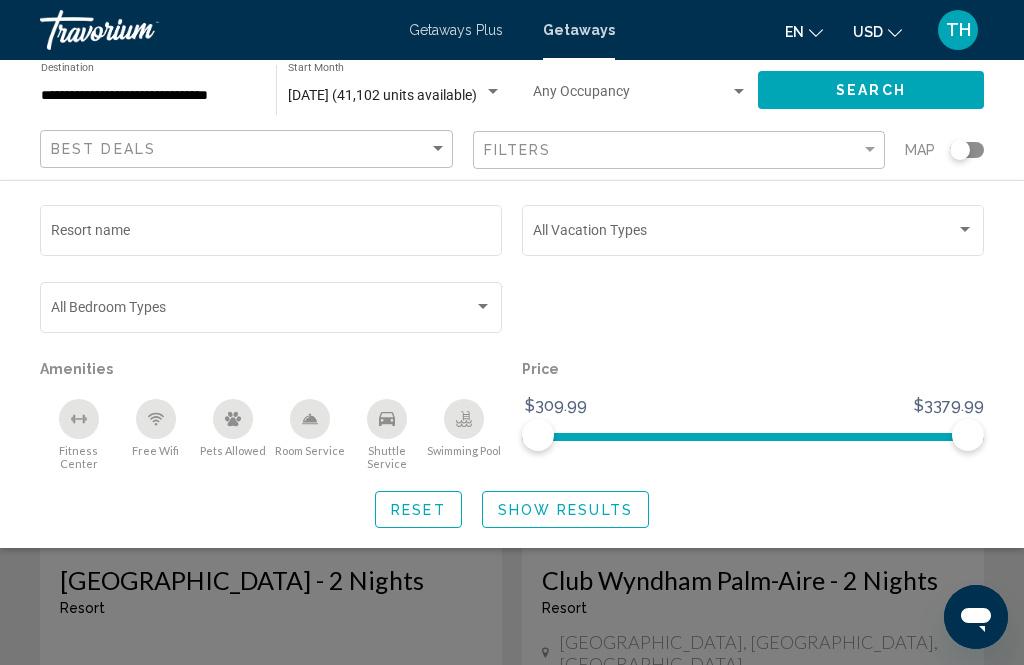 click on "Show Results" 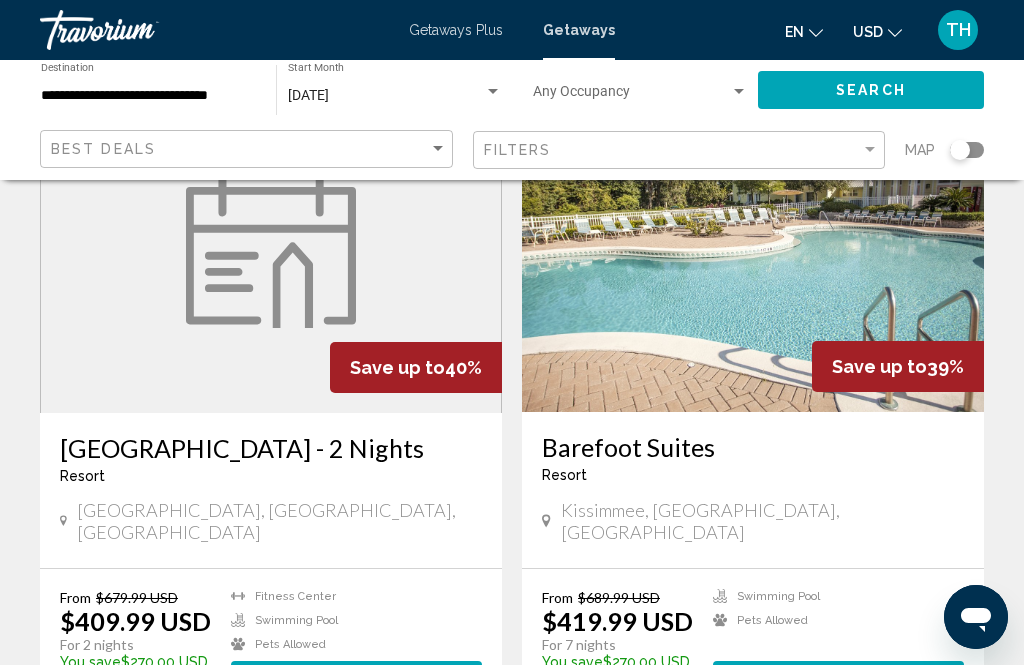 scroll, scrollTop: 3687, scrollLeft: 0, axis: vertical 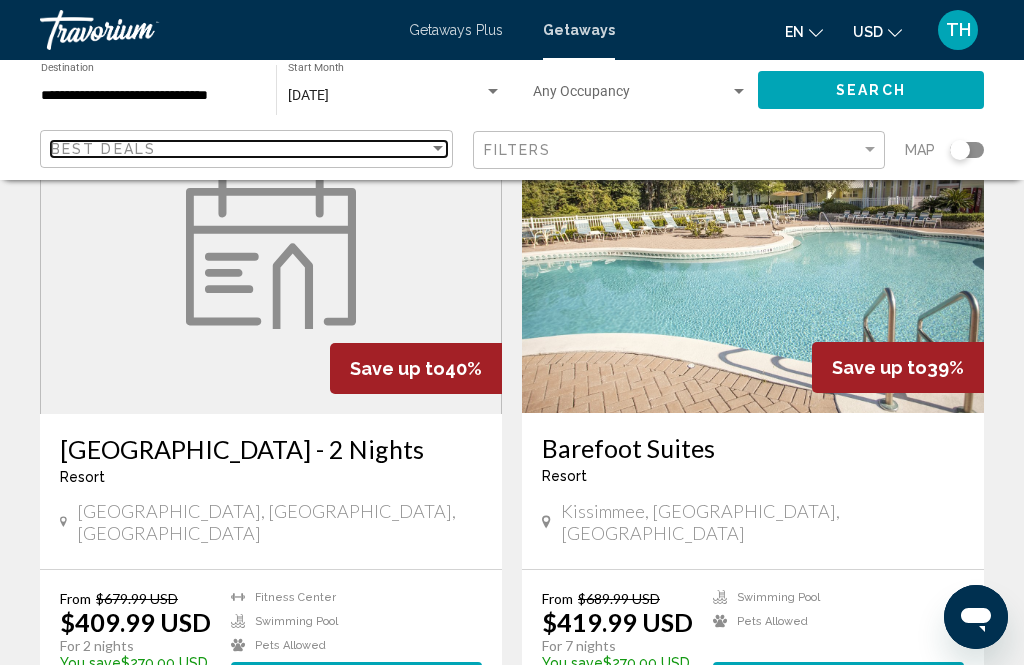 click at bounding box center (438, 149) 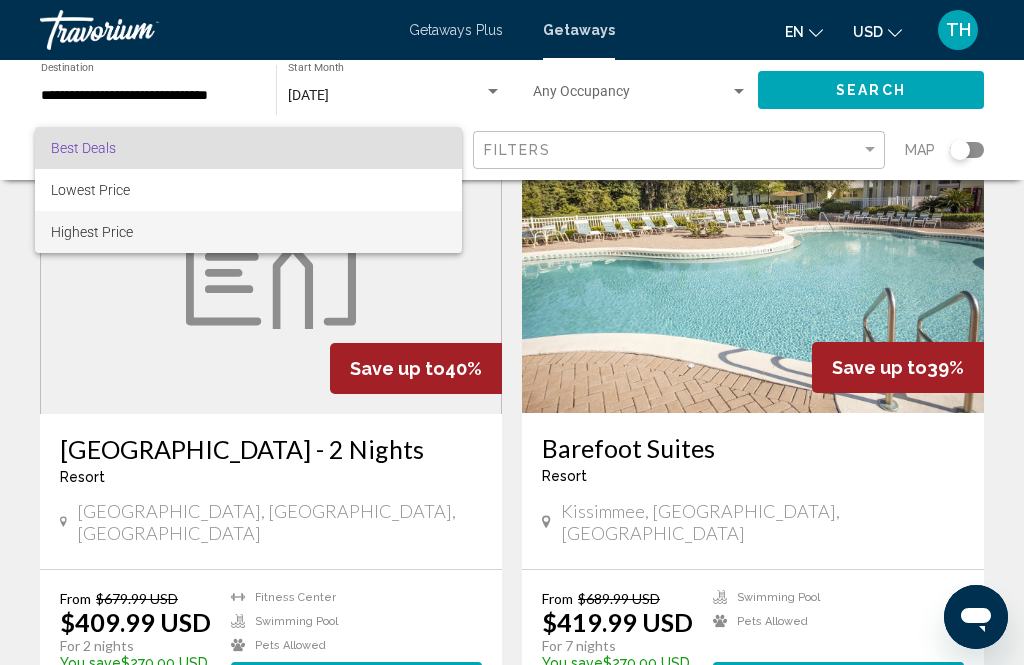 click on "Highest Price" at bounding box center [248, 232] 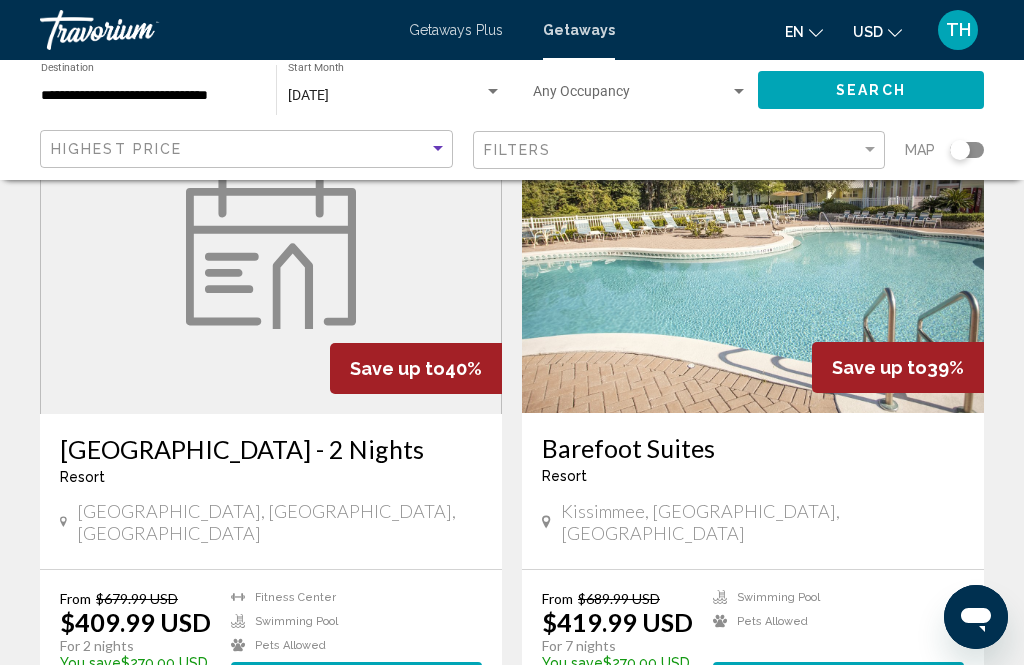 click on "Search" 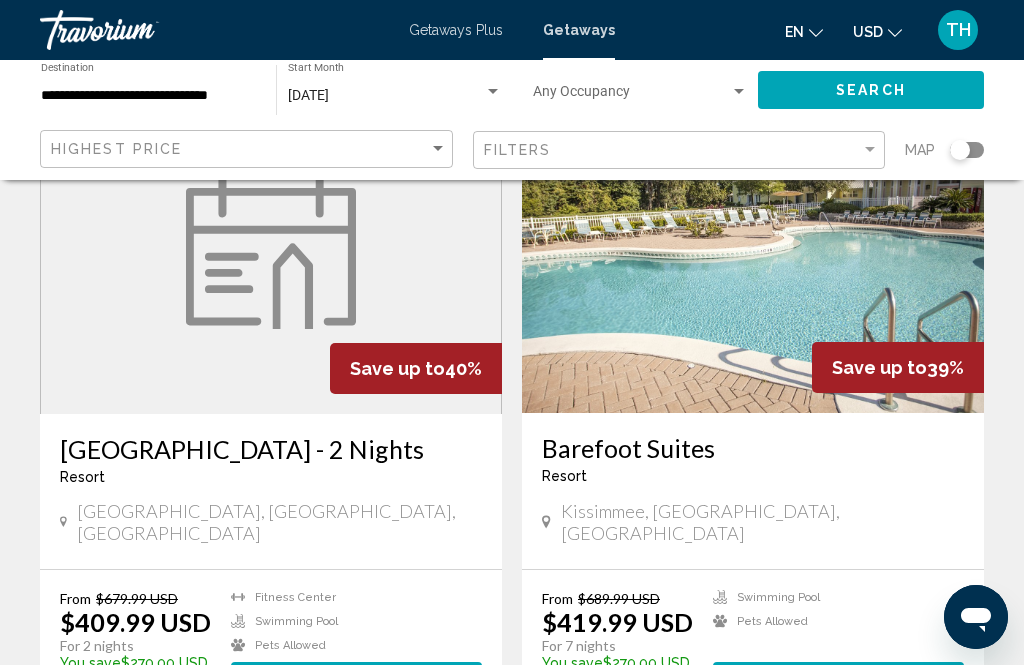 click on "Search" 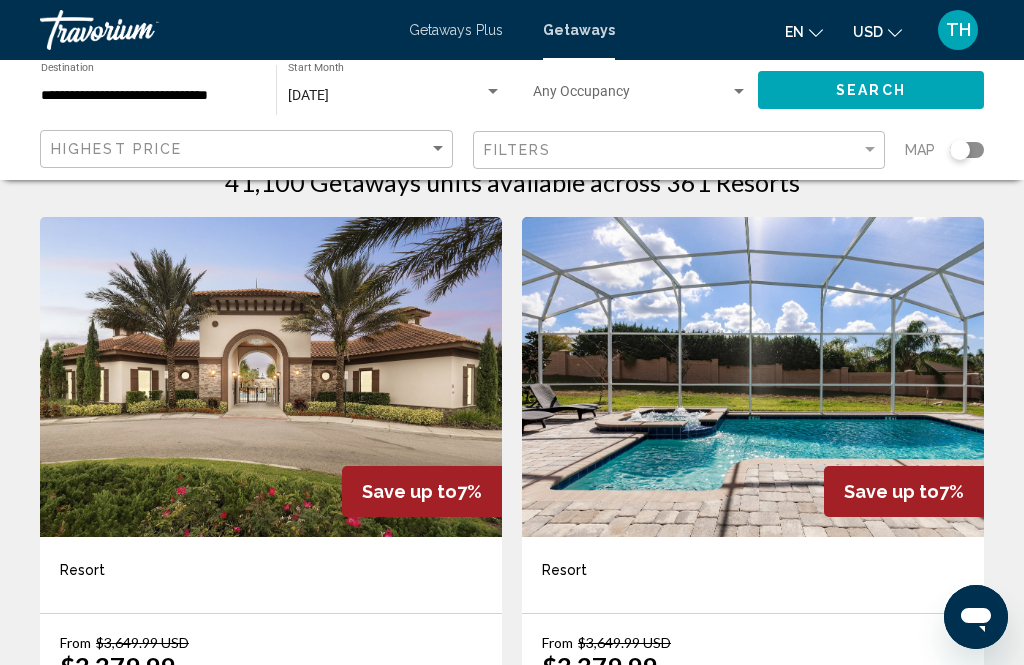 scroll, scrollTop: 0, scrollLeft: 0, axis: both 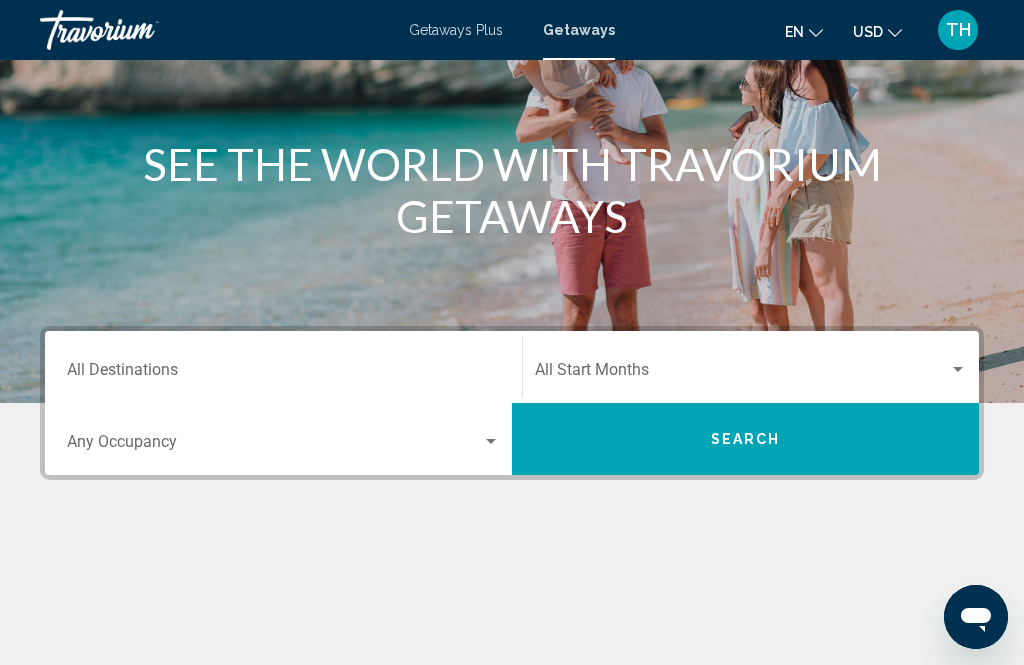 click on "Destination All Destinations" at bounding box center (283, 374) 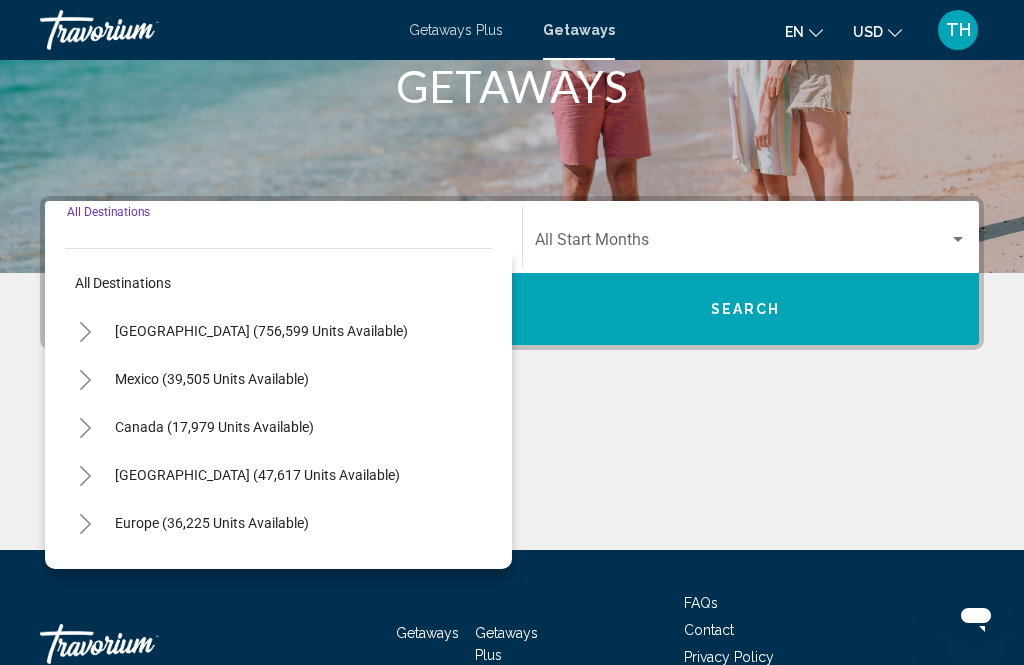 scroll, scrollTop: 393, scrollLeft: 0, axis: vertical 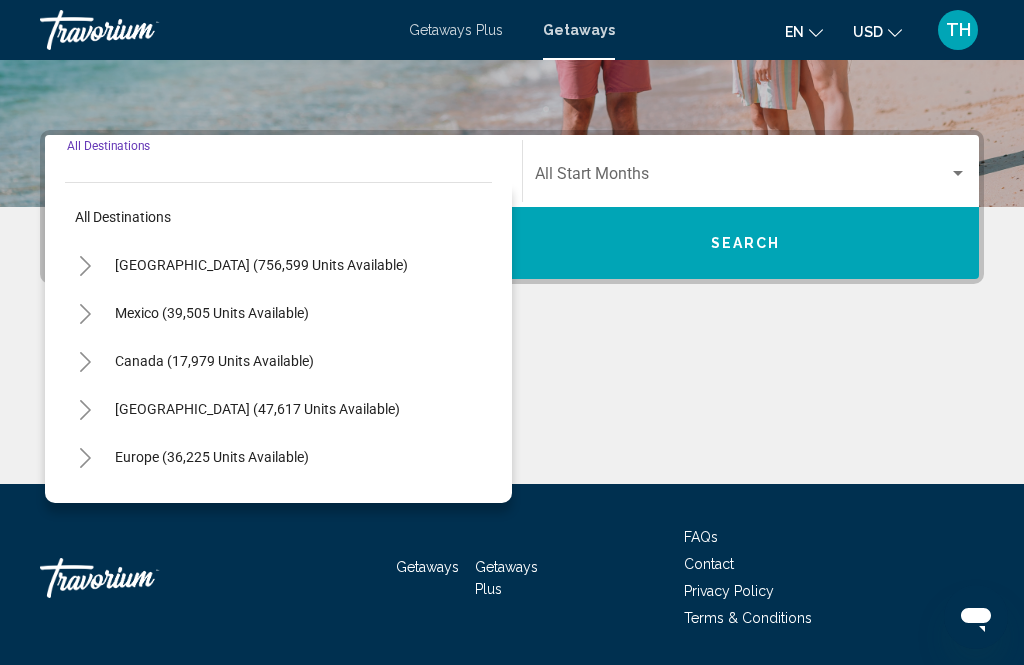 click 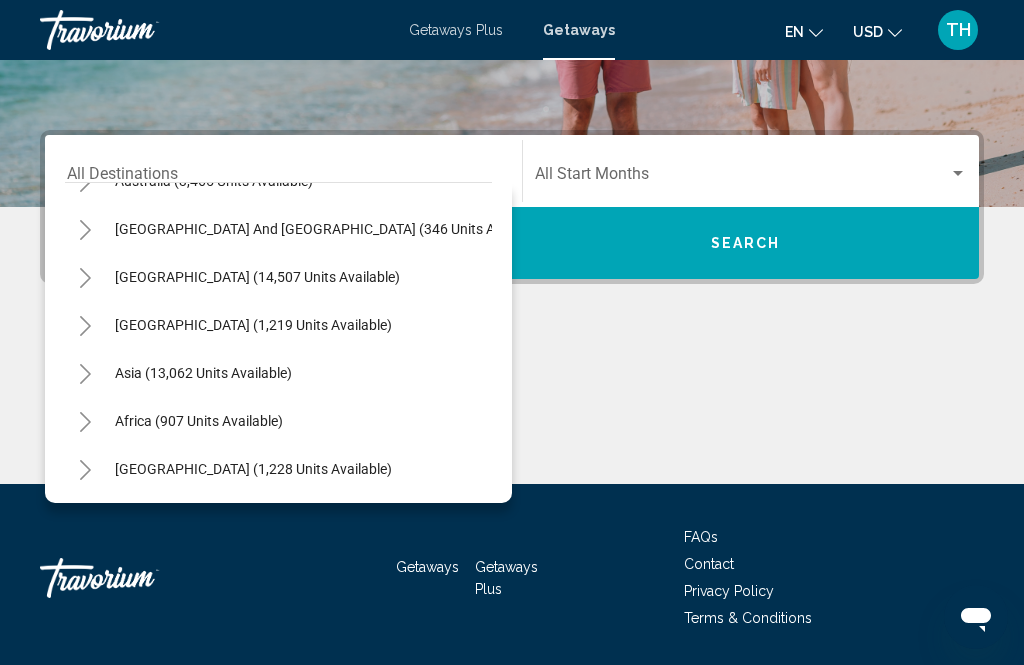scroll, scrollTop: 2484, scrollLeft: 0, axis: vertical 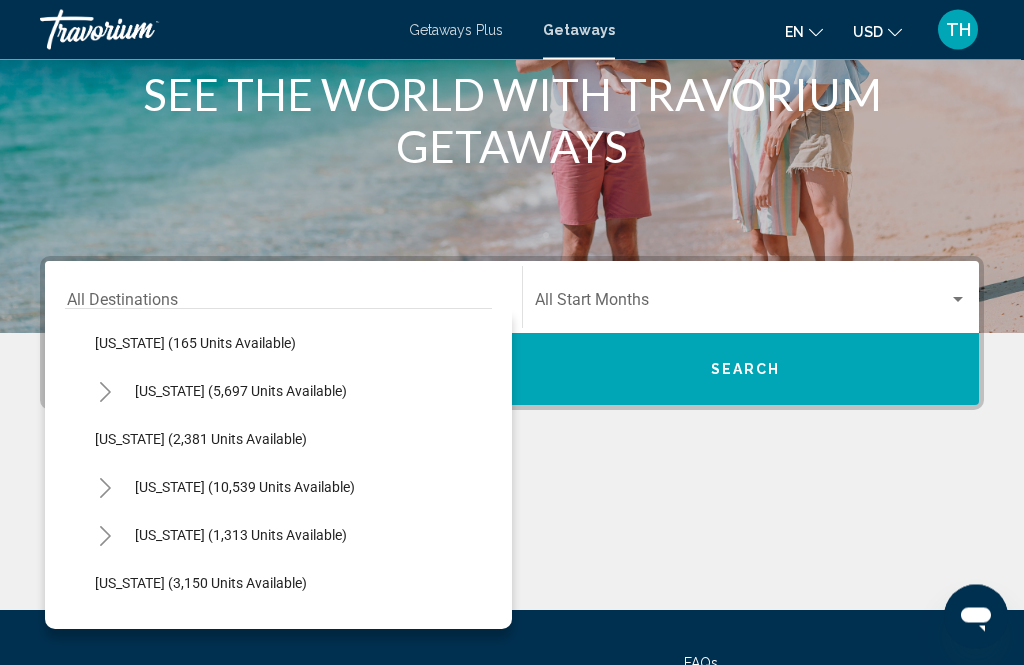 click on "[US_STATE] (10,539 units available)" 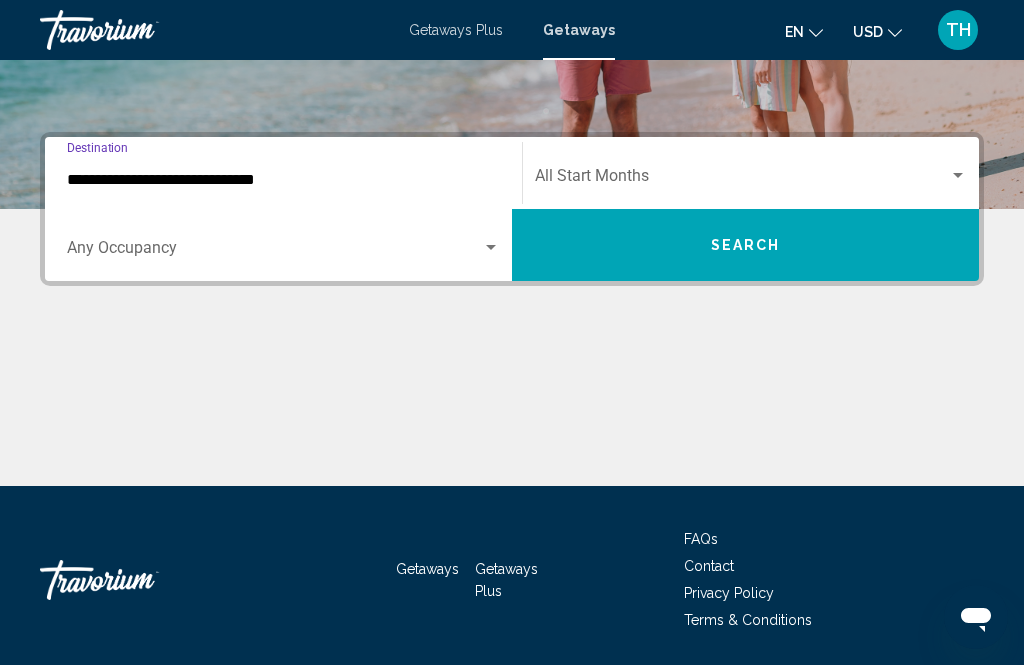 scroll, scrollTop: 393, scrollLeft: 0, axis: vertical 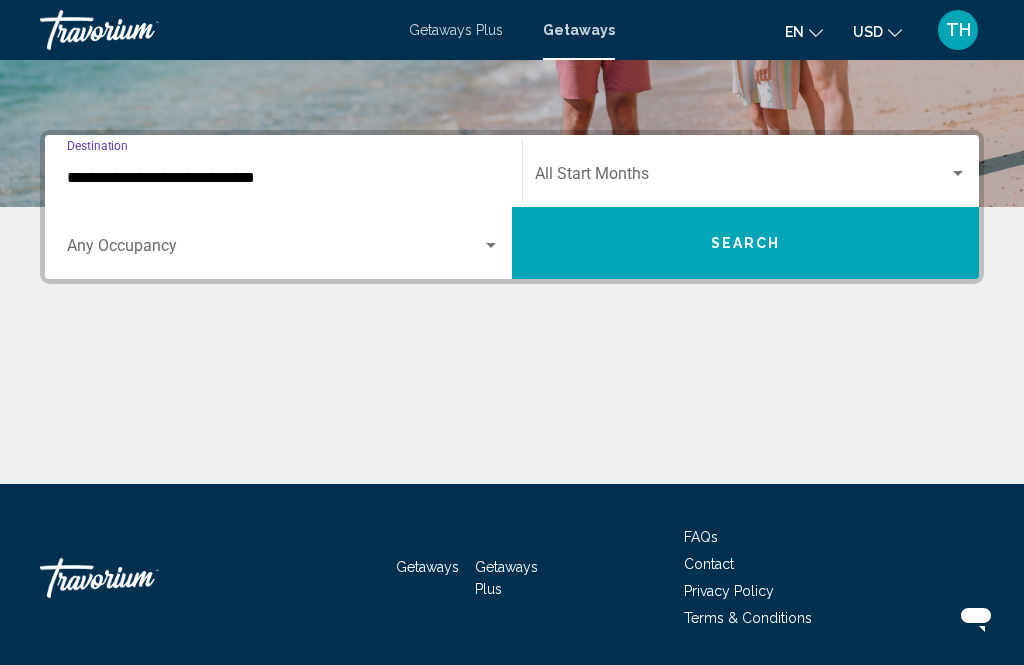 click at bounding box center (742, 178) 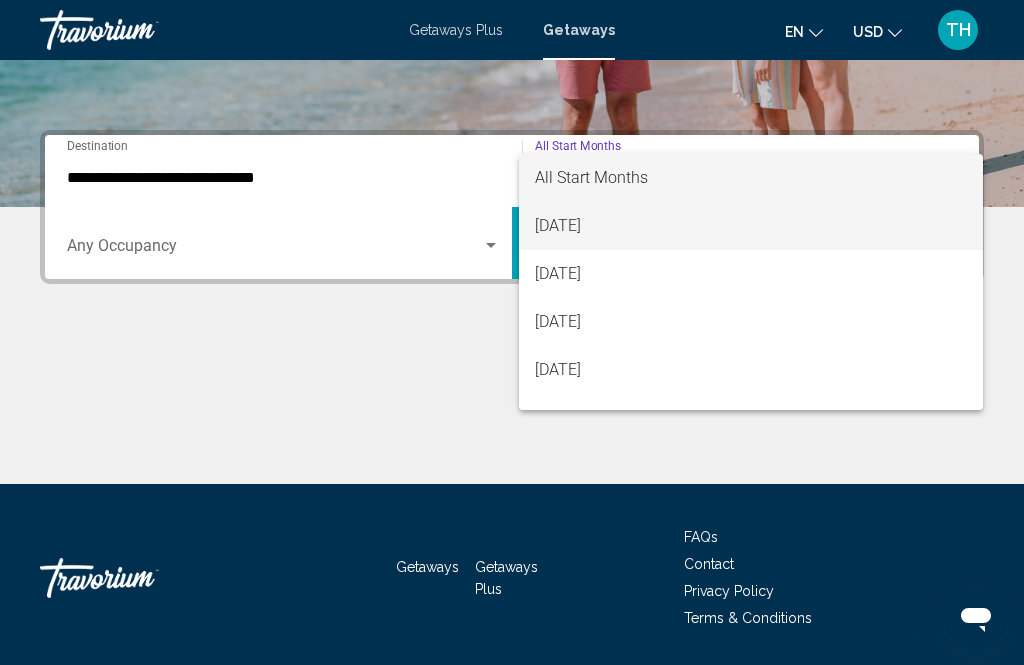 click on "[DATE]" at bounding box center (751, 226) 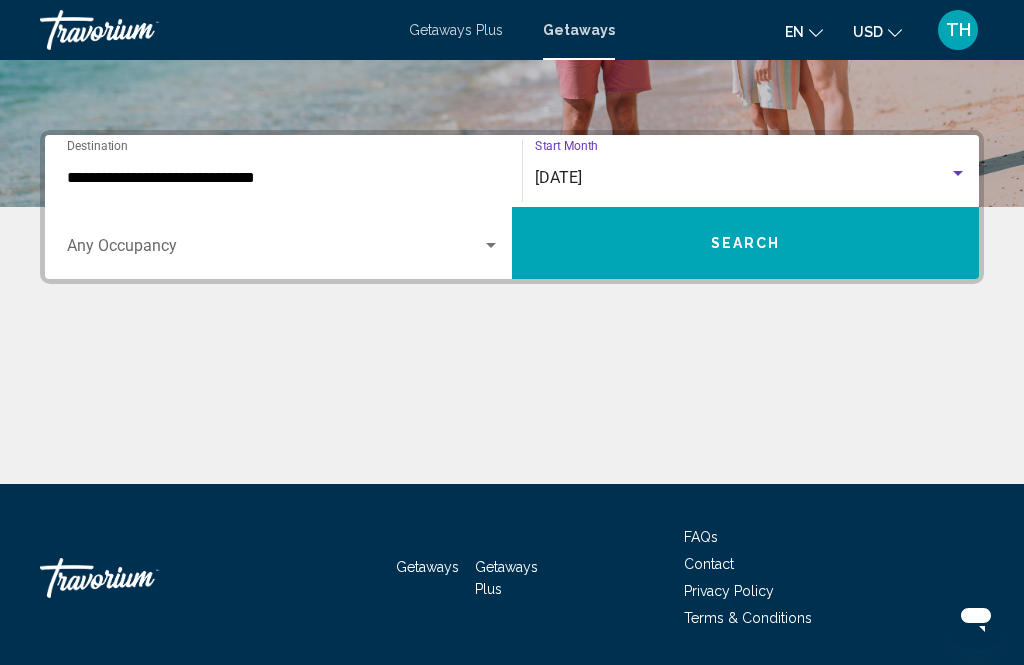 click on "Search" at bounding box center (746, 244) 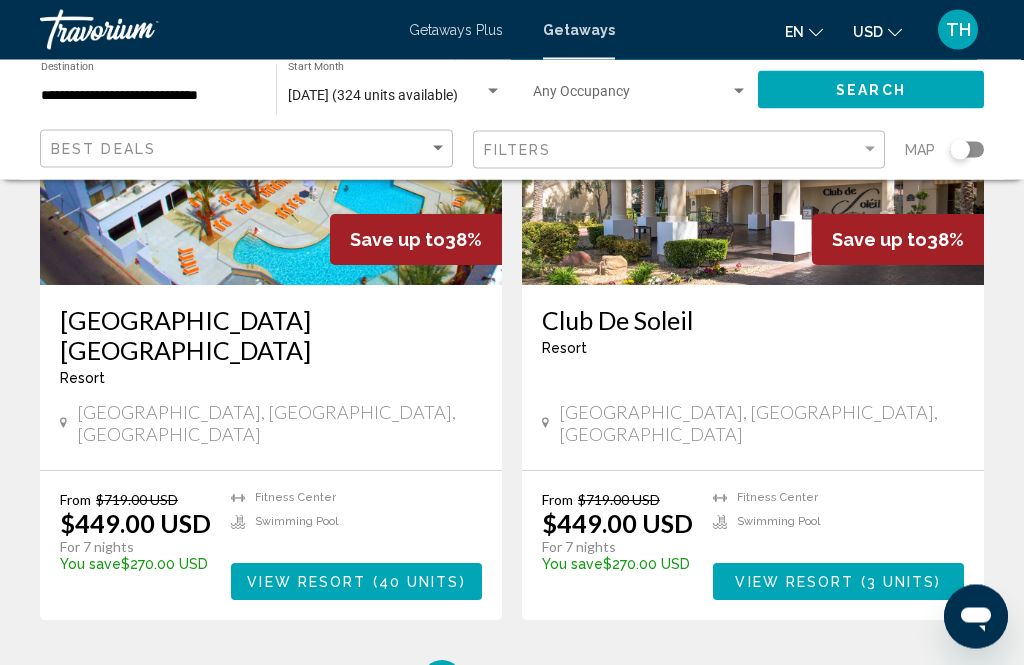 scroll, scrollTop: 3752, scrollLeft: 0, axis: vertical 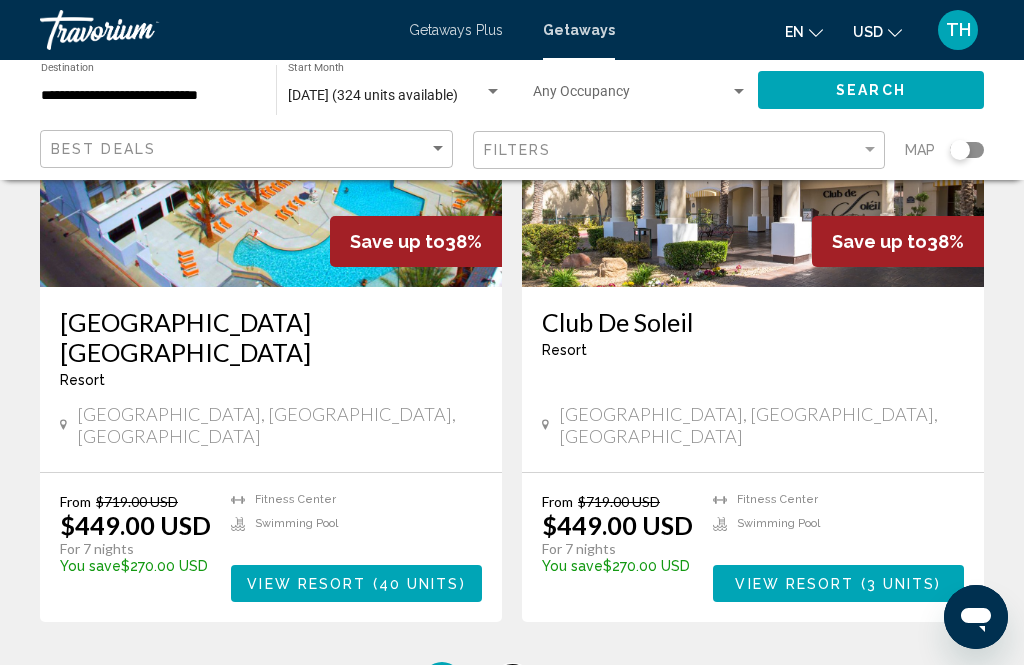 click on "2" at bounding box center (512, 682) 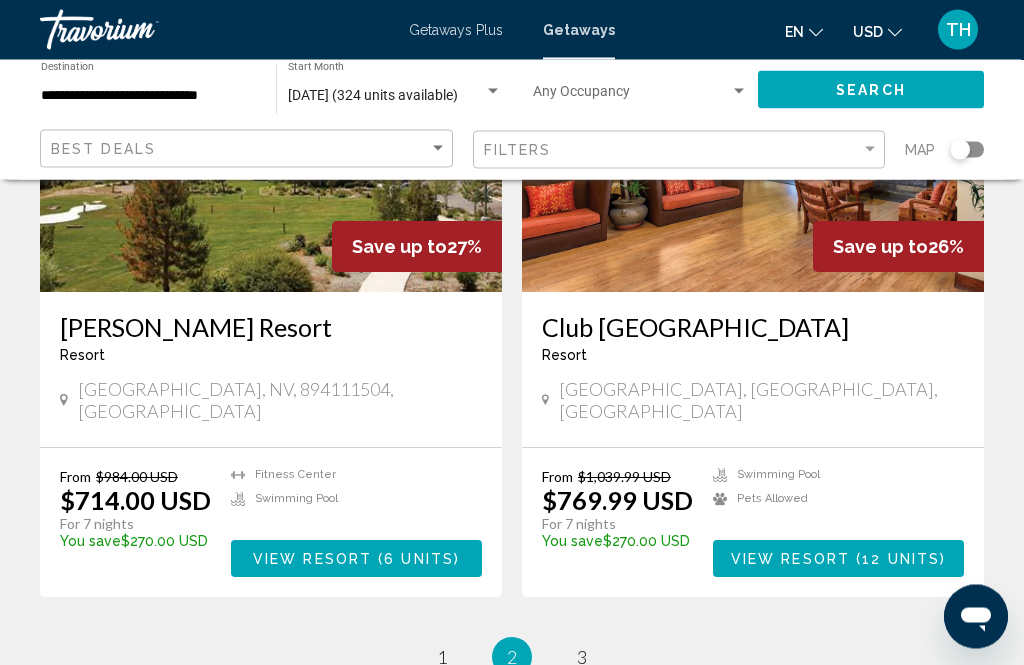 scroll, scrollTop: 3732, scrollLeft: 0, axis: vertical 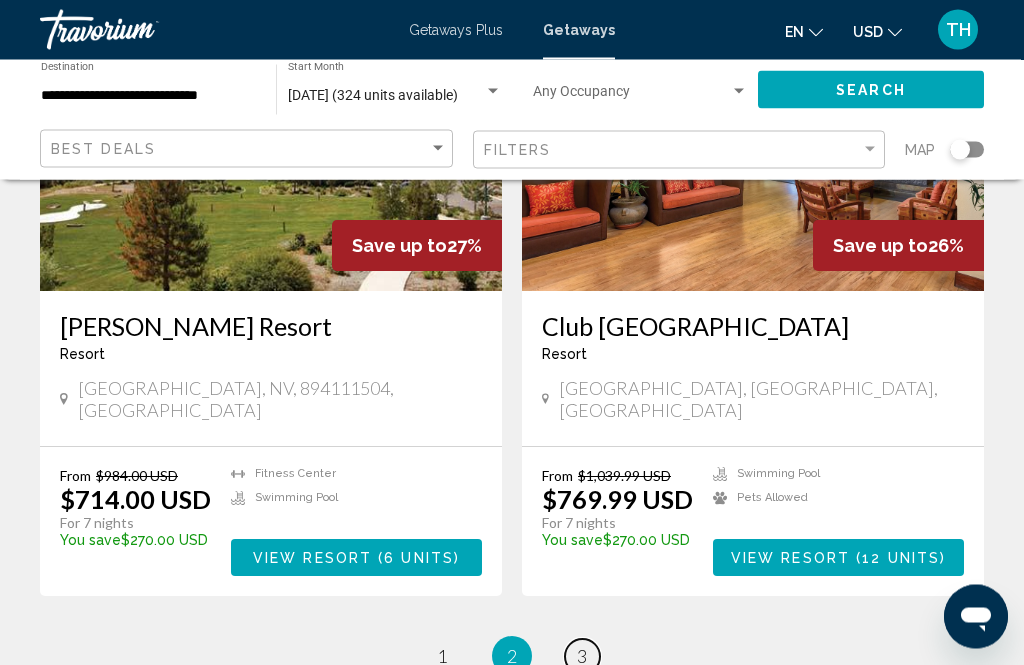 click on "3" at bounding box center [582, 657] 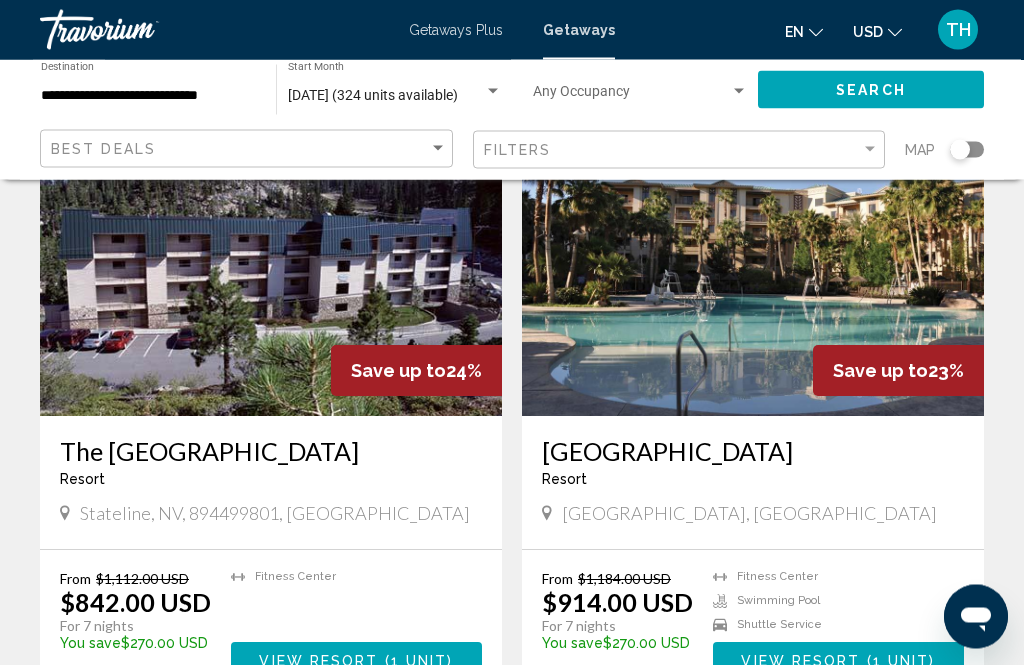 scroll, scrollTop: 1483, scrollLeft: 0, axis: vertical 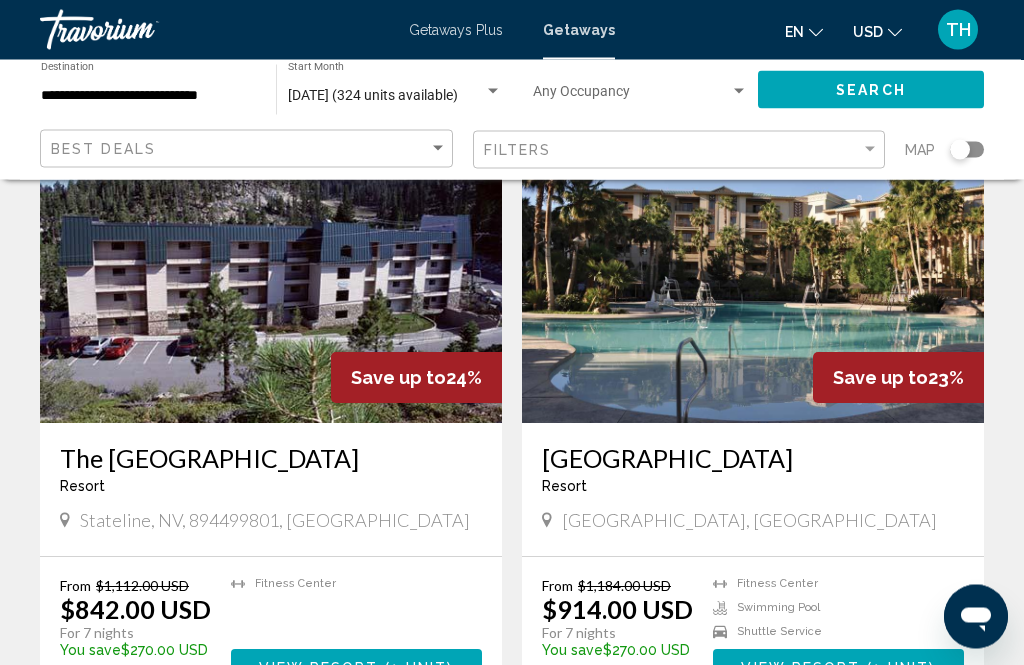 click on "Getaways Plus" at bounding box center [456, 30] 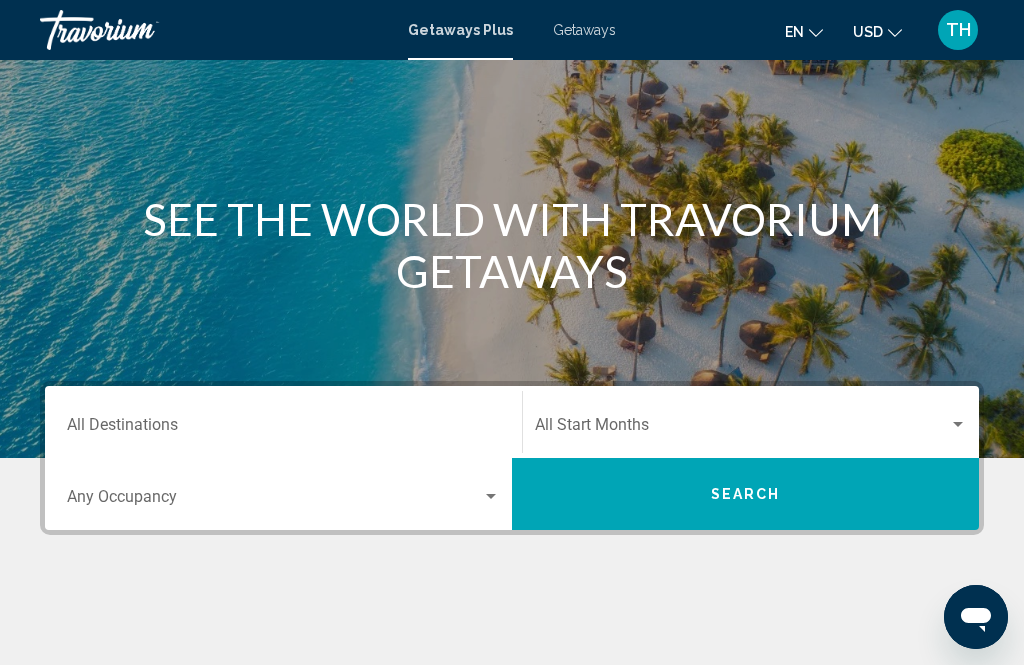 scroll, scrollTop: 188, scrollLeft: 0, axis: vertical 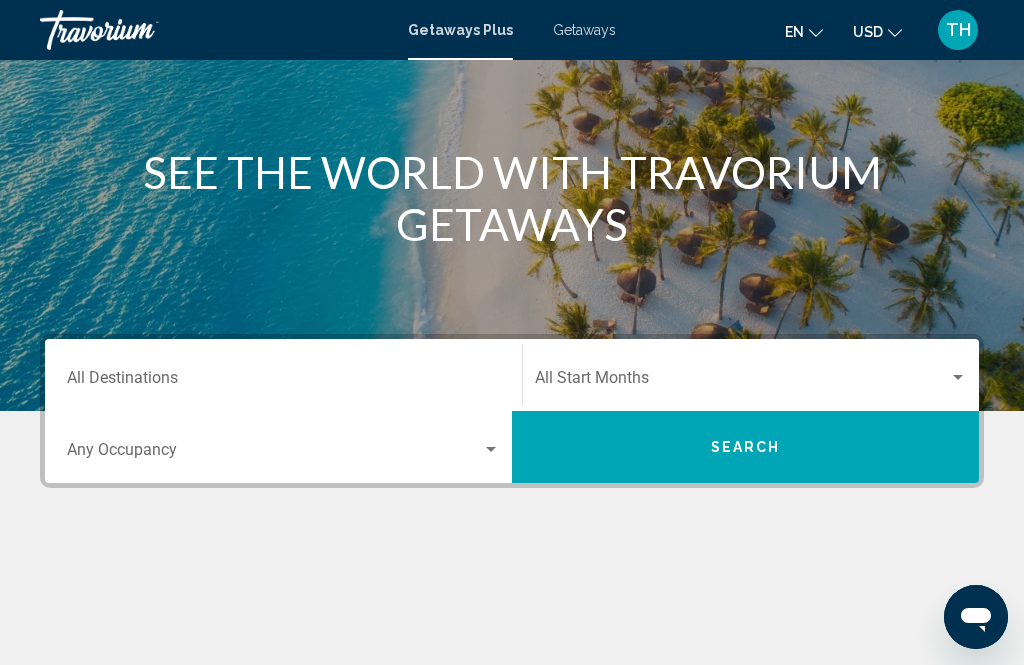 click on "Destination All Destinations" at bounding box center (283, 375) 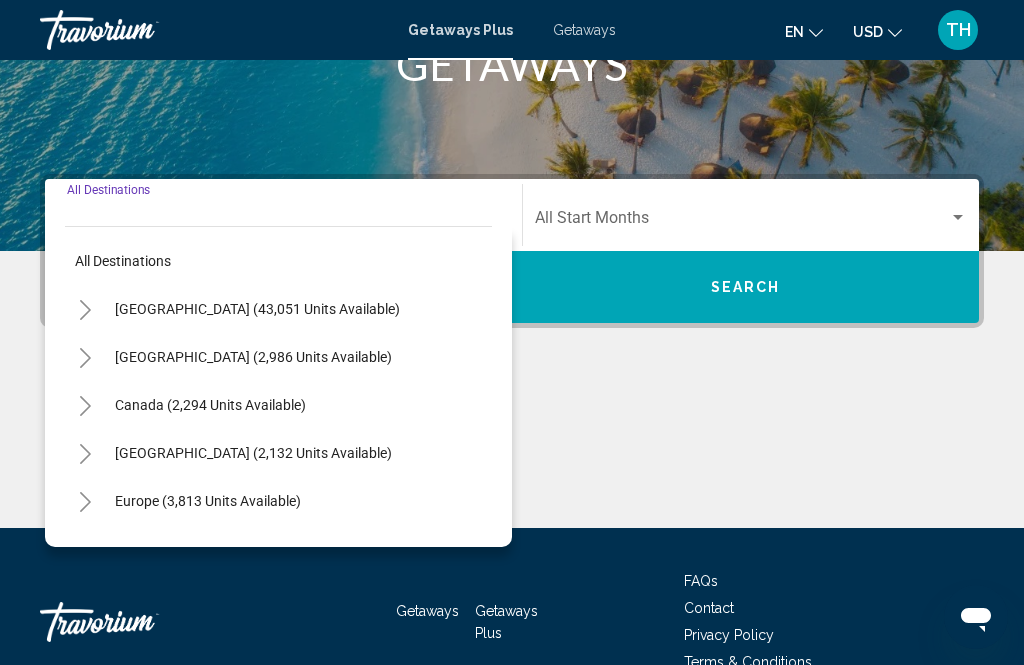scroll, scrollTop: 393, scrollLeft: 0, axis: vertical 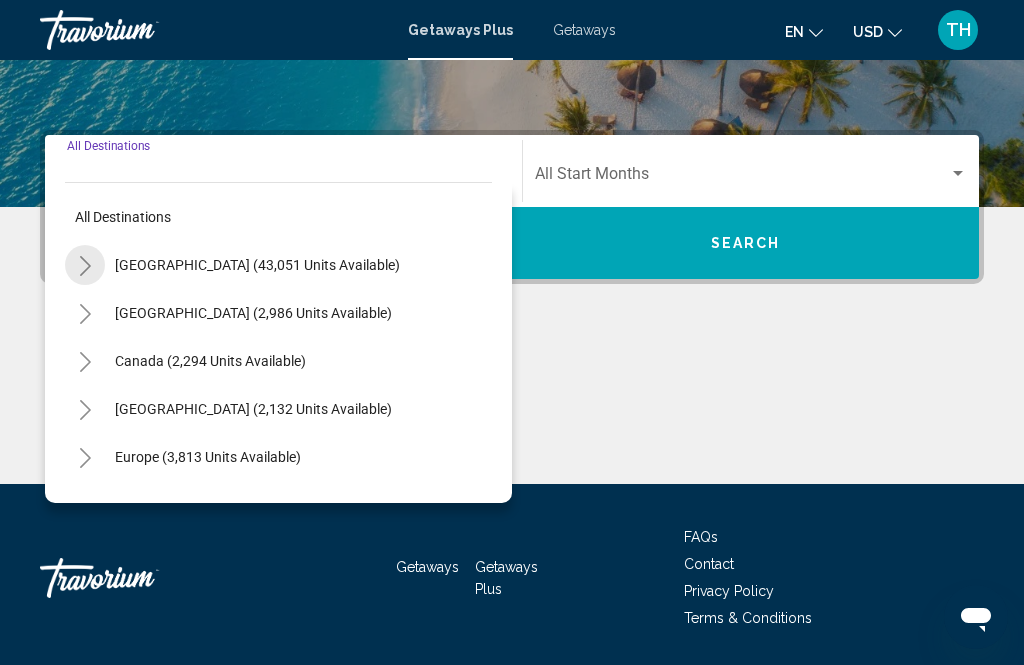 click 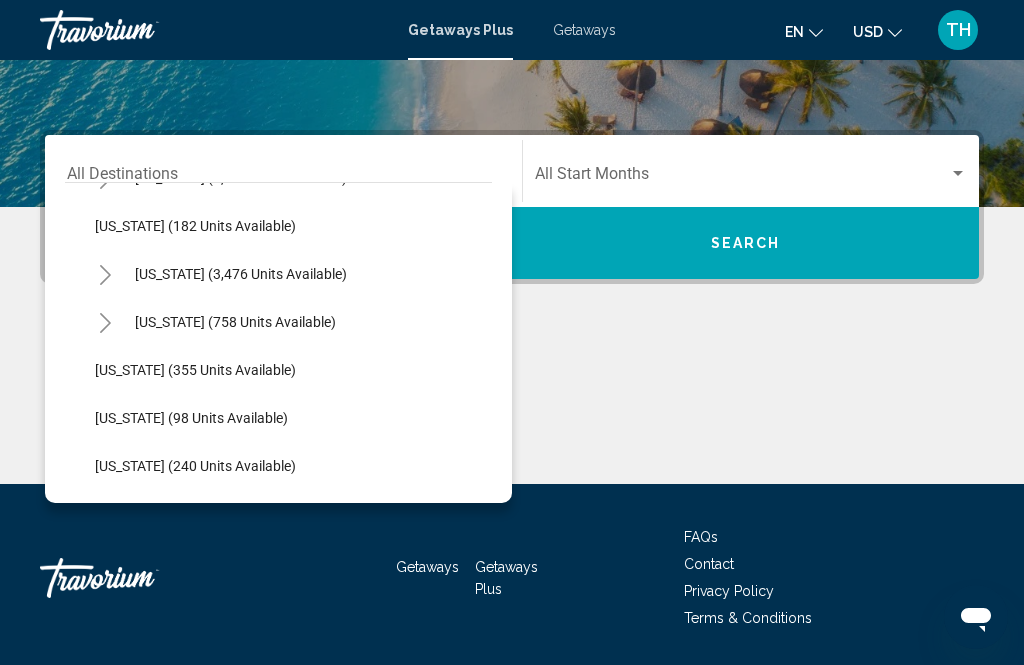scroll, scrollTop: 1003, scrollLeft: 0, axis: vertical 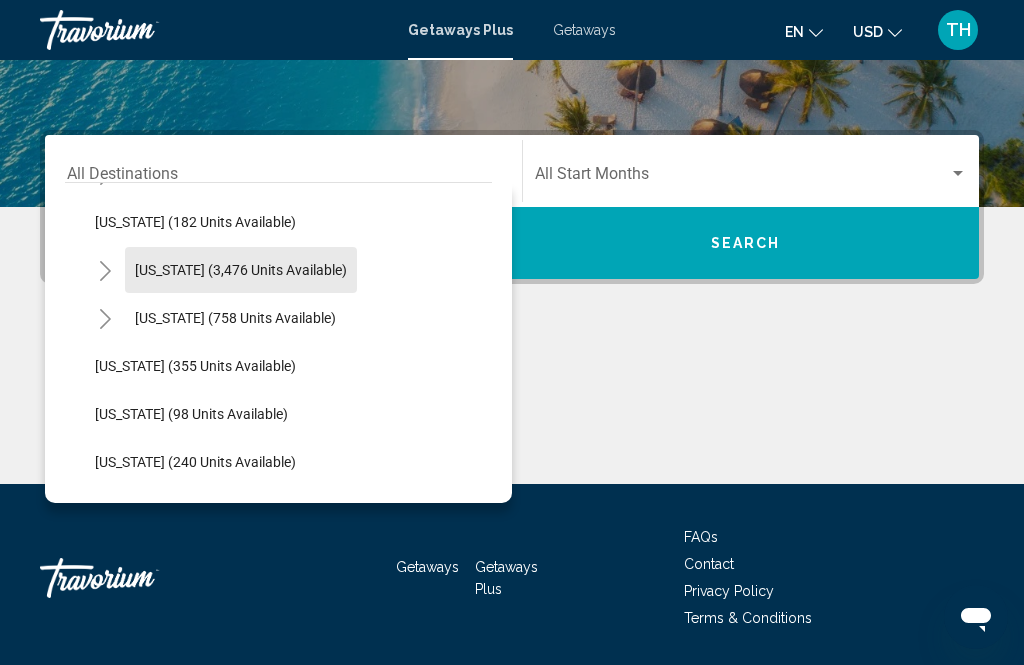 click on "[US_STATE] (3,476 units available)" 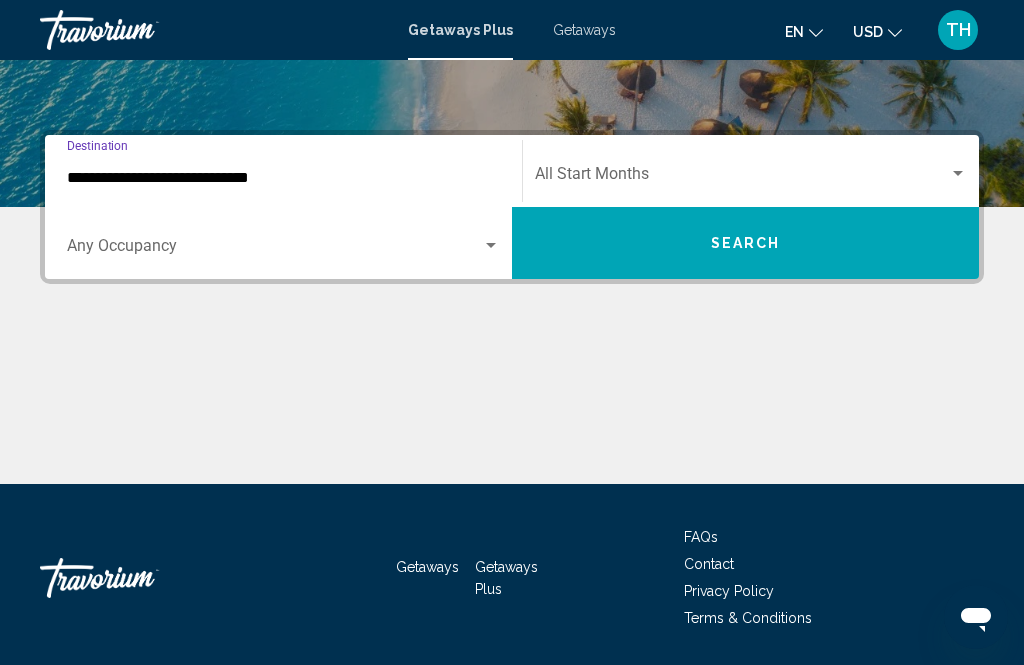 click at bounding box center [742, 178] 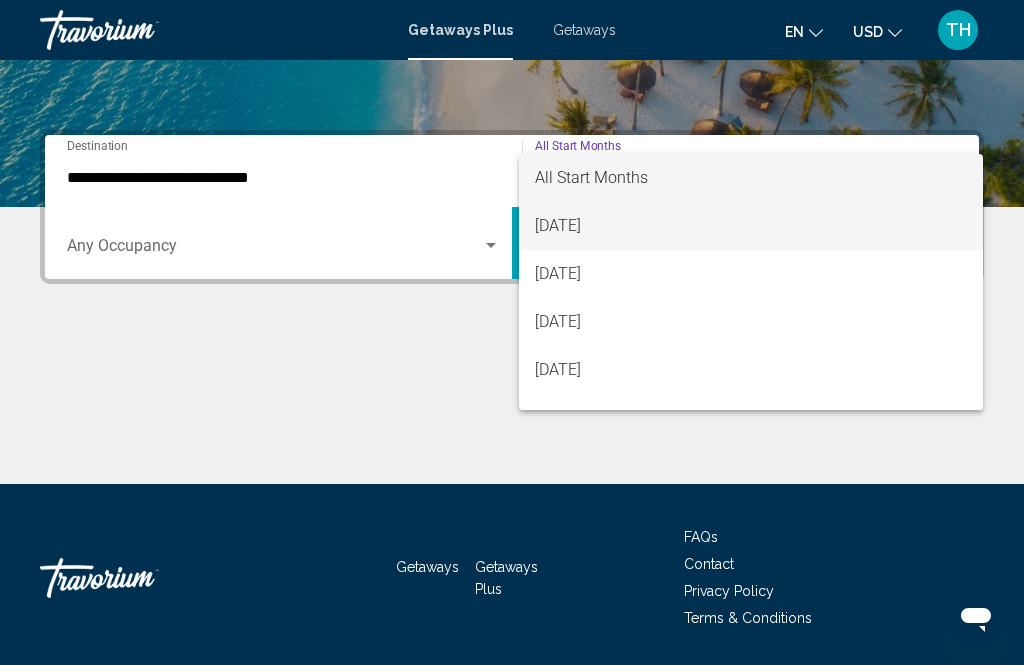click on "[DATE]" at bounding box center [751, 226] 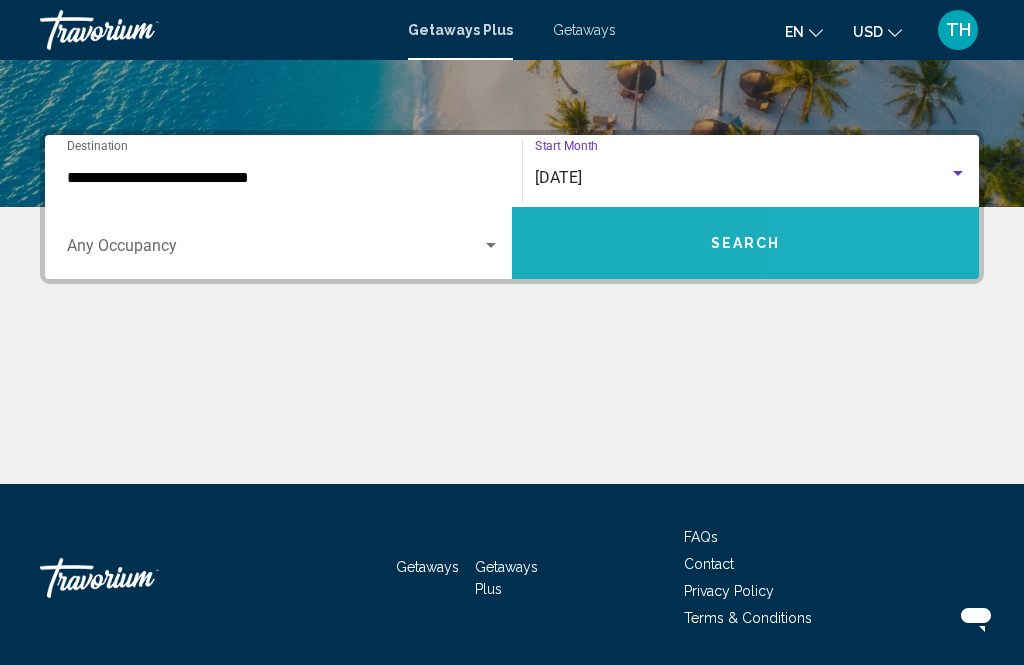 click on "Search" at bounding box center [745, 243] 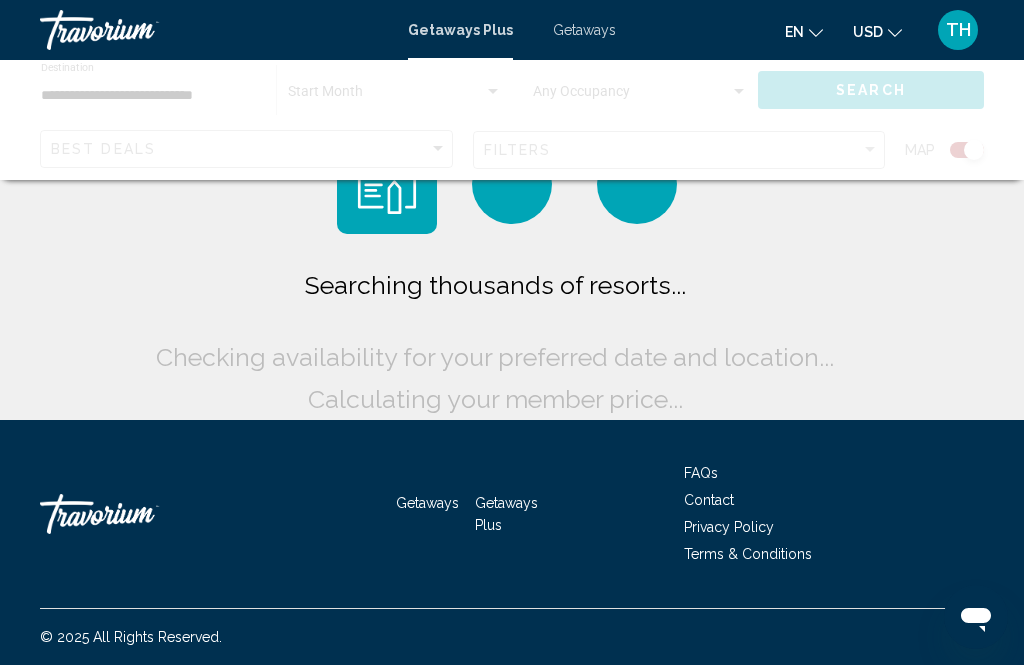 scroll, scrollTop: 0, scrollLeft: 0, axis: both 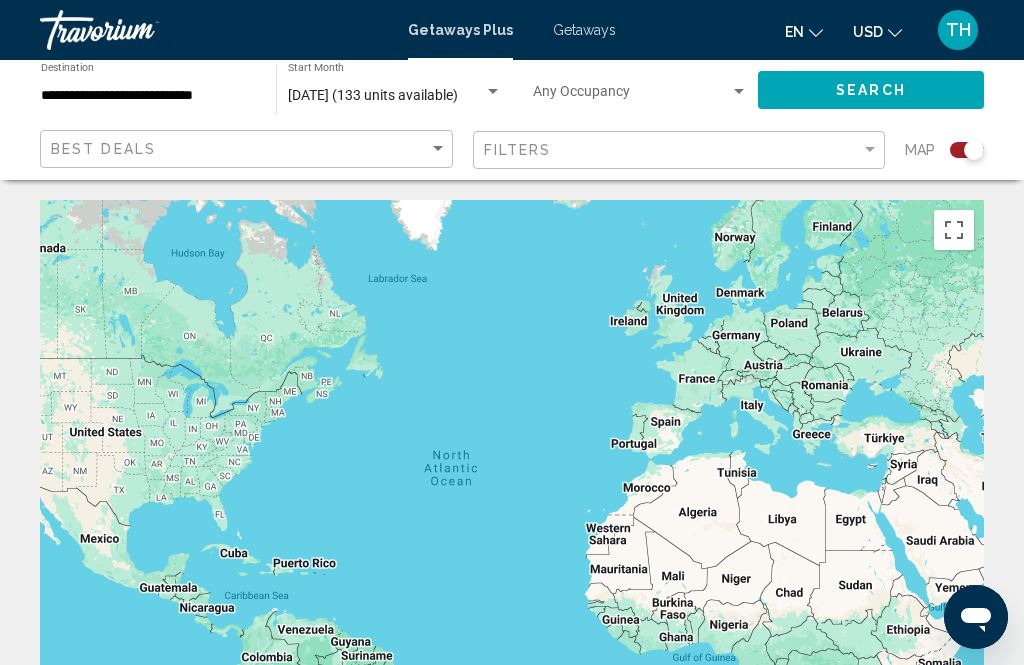 click on "To navigate, press the arrow keys." at bounding box center [512, 500] 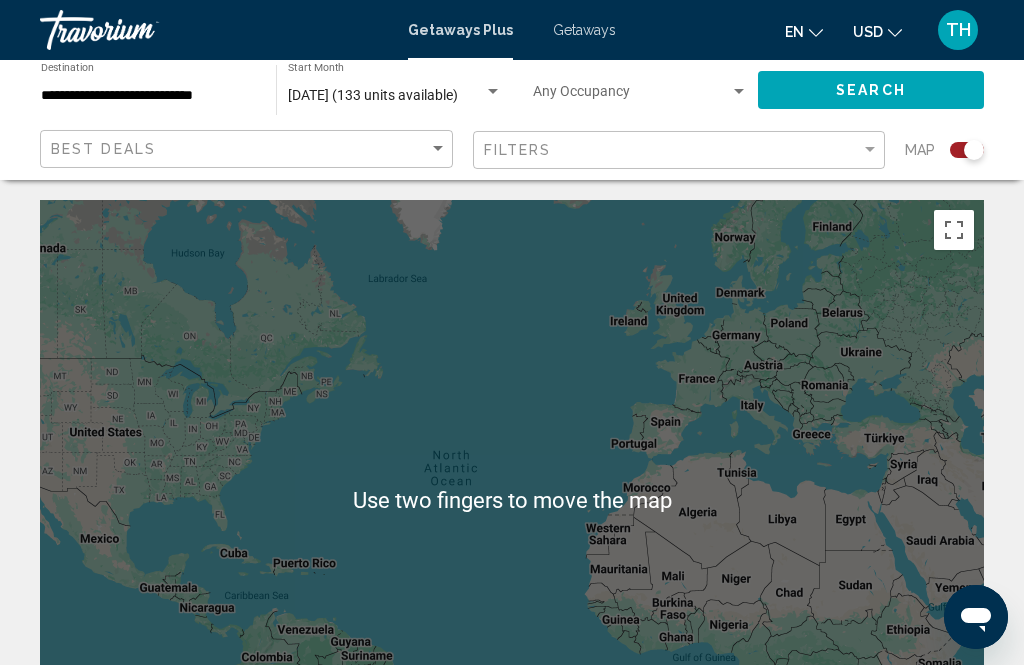 scroll, scrollTop: 2, scrollLeft: 0, axis: vertical 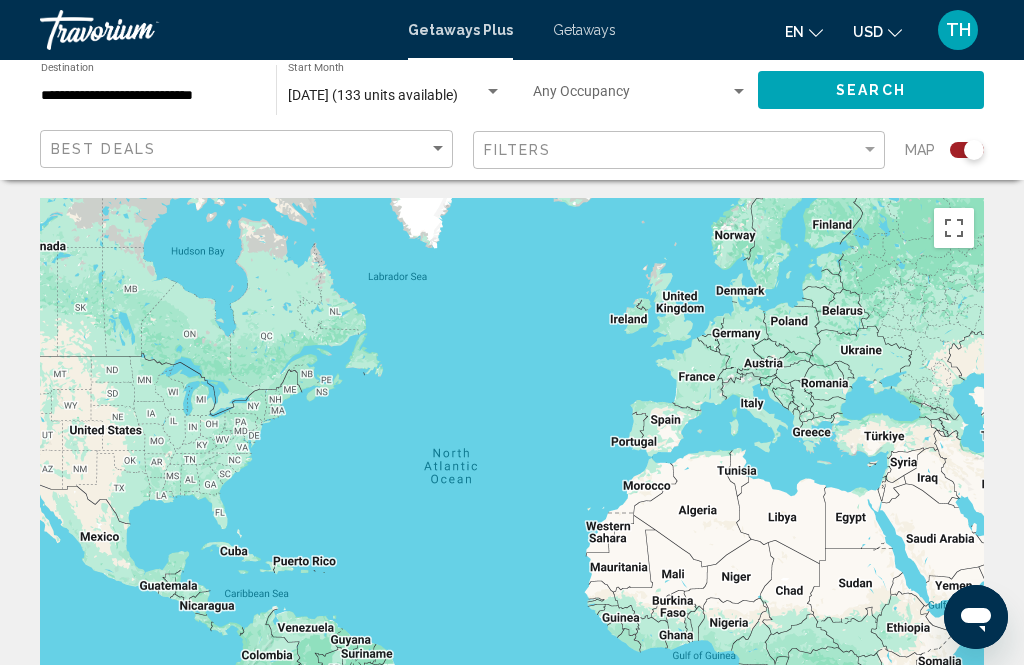 click on "To navigate, press the arrow keys." at bounding box center [512, 498] 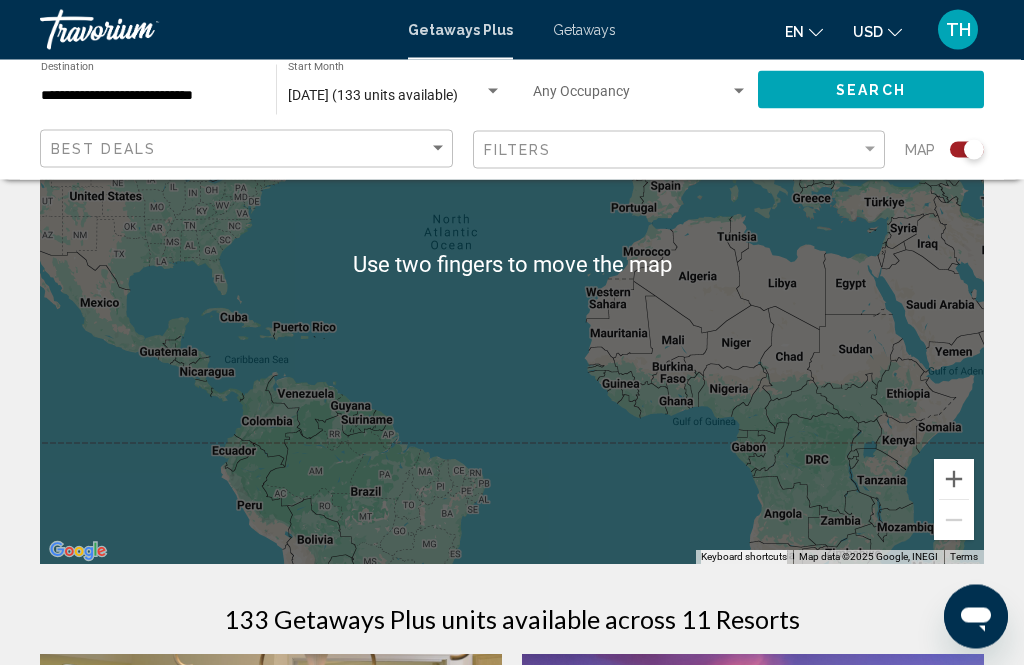 scroll, scrollTop: 231, scrollLeft: 0, axis: vertical 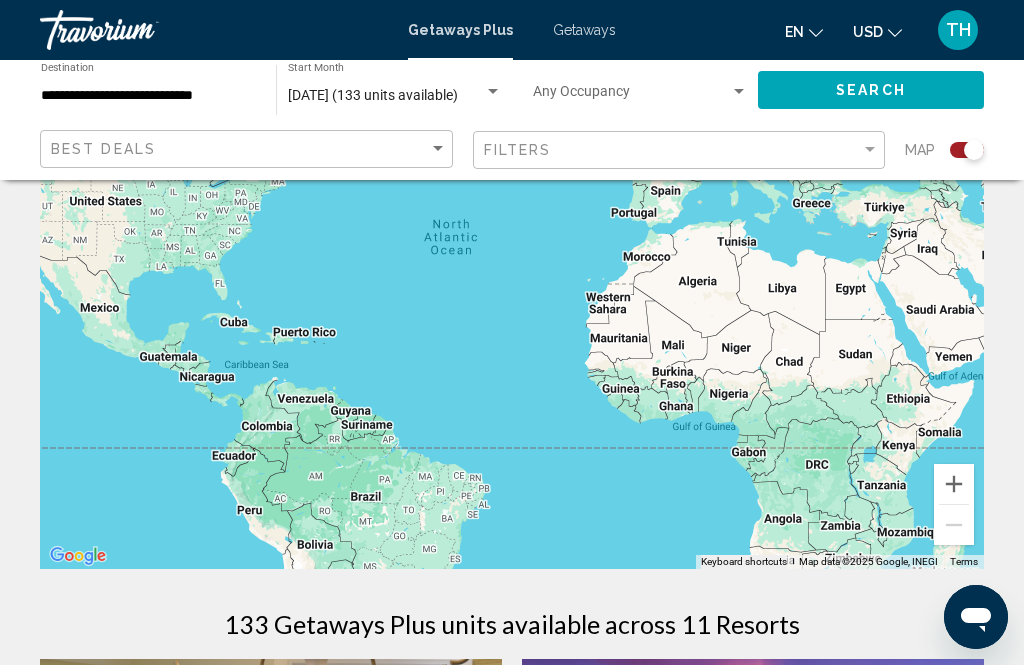 click at bounding box center (954, 484) 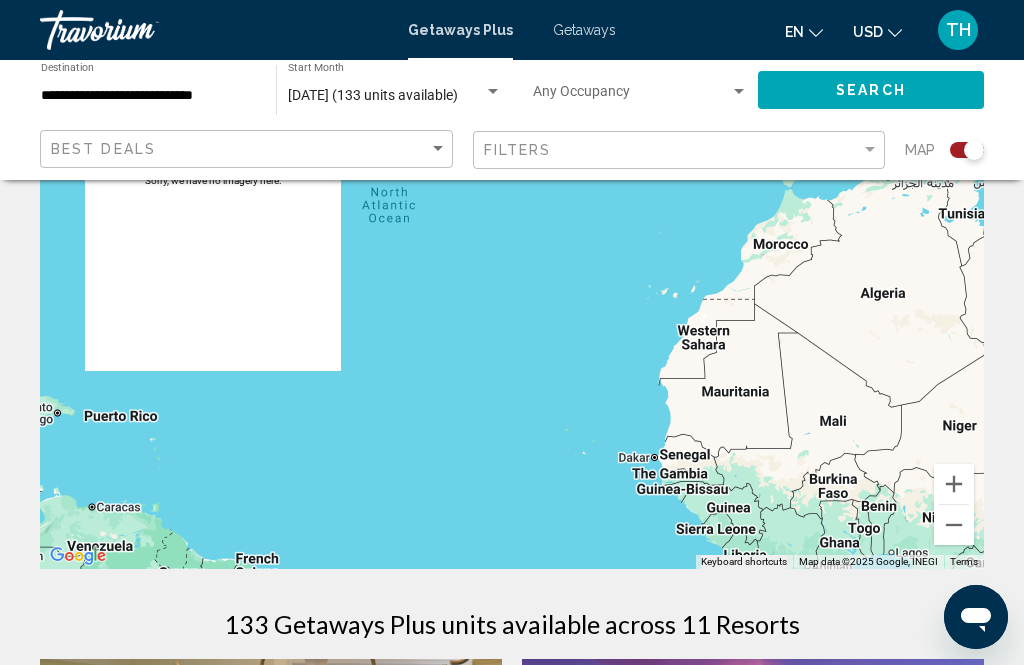 click at bounding box center (954, 525) 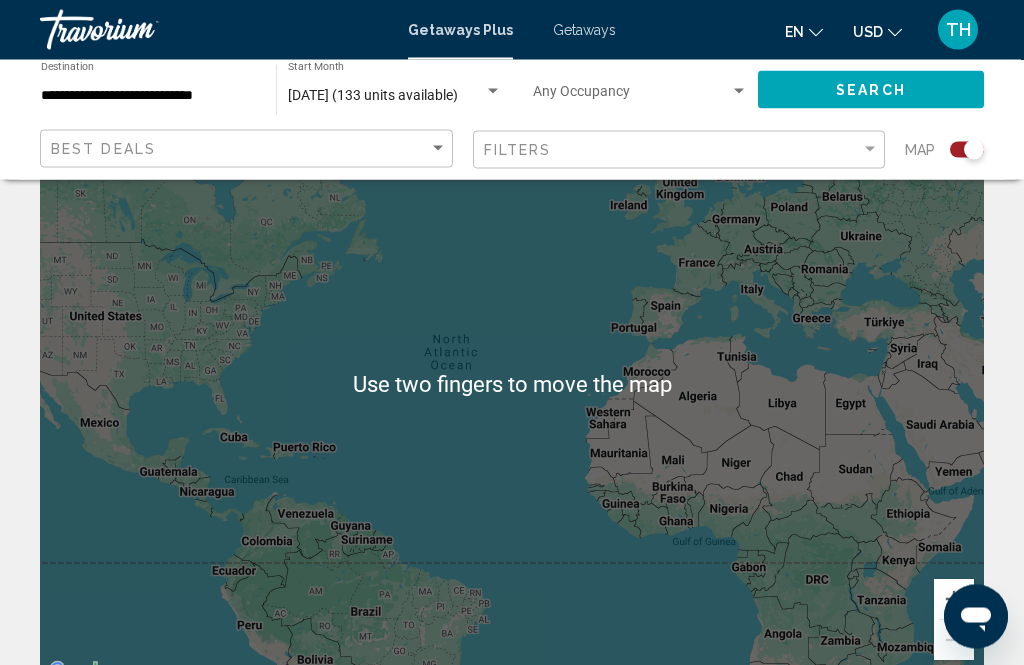 scroll, scrollTop: 112, scrollLeft: 0, axis: vertical 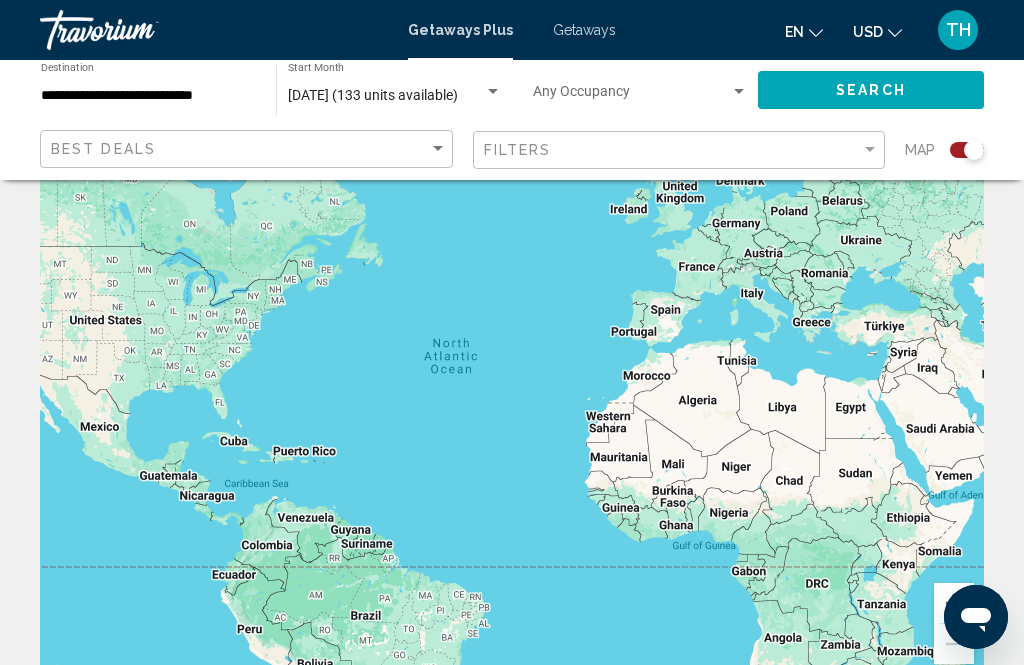 click on "To navigate, press the arrow keys." at bounding box center (512, 388) 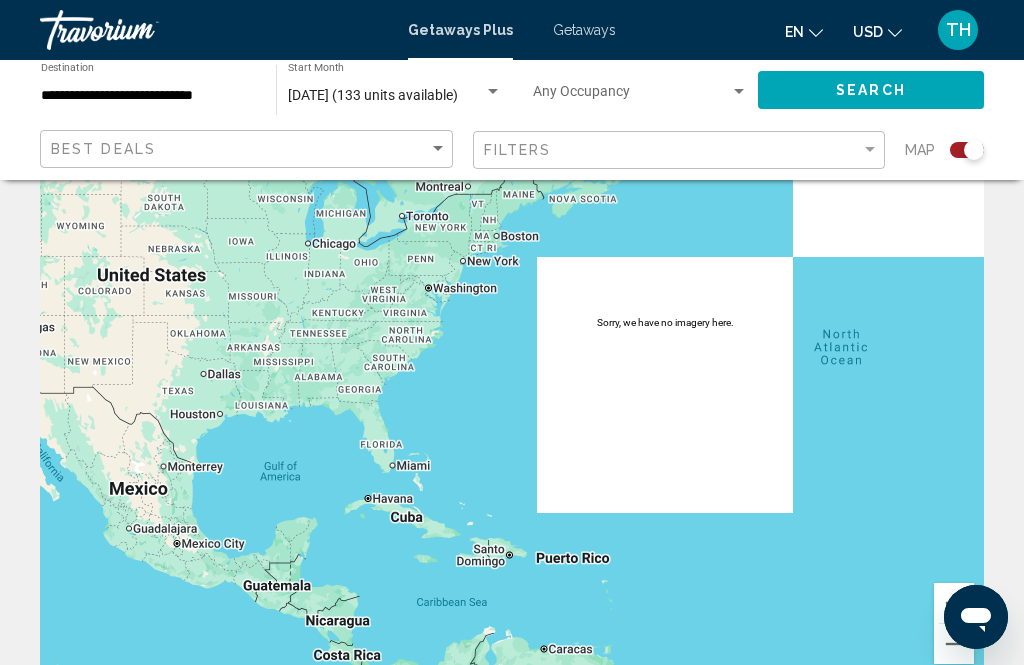 click on "To navigate, press the arrow keys. To activate drag with keyboard, press Alt + Enter. Once in keyboard drag state, use the arrow keys to move the marker. To complete the drag, press the Enter key. To cancel, press Escape." at bounding box center (512, 388) 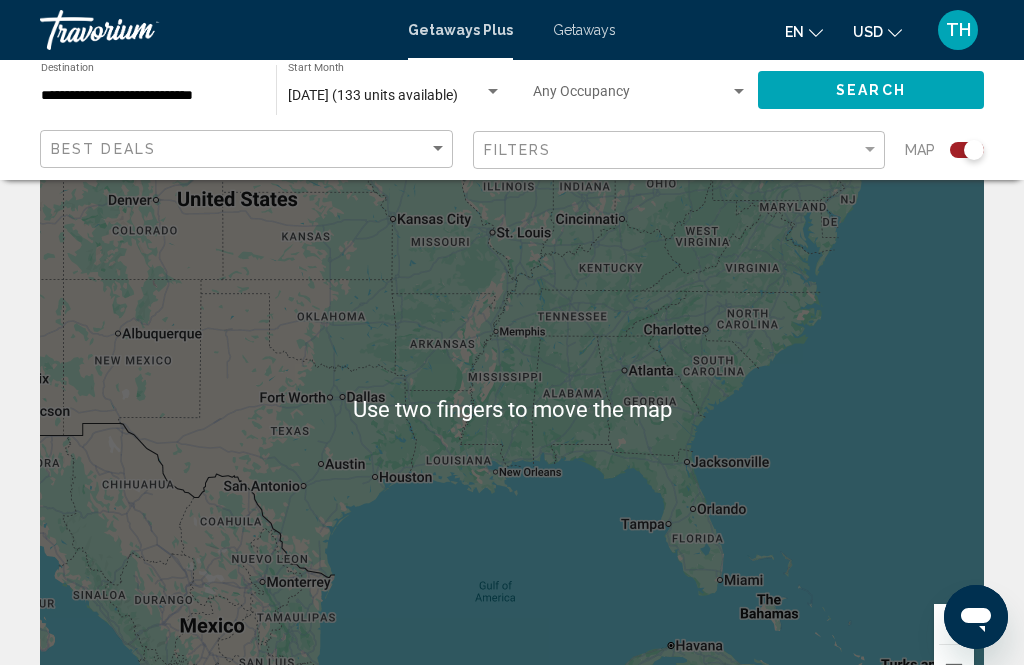 scroll, scrollTop: 89, scrollLeft: 0, axis: vertical 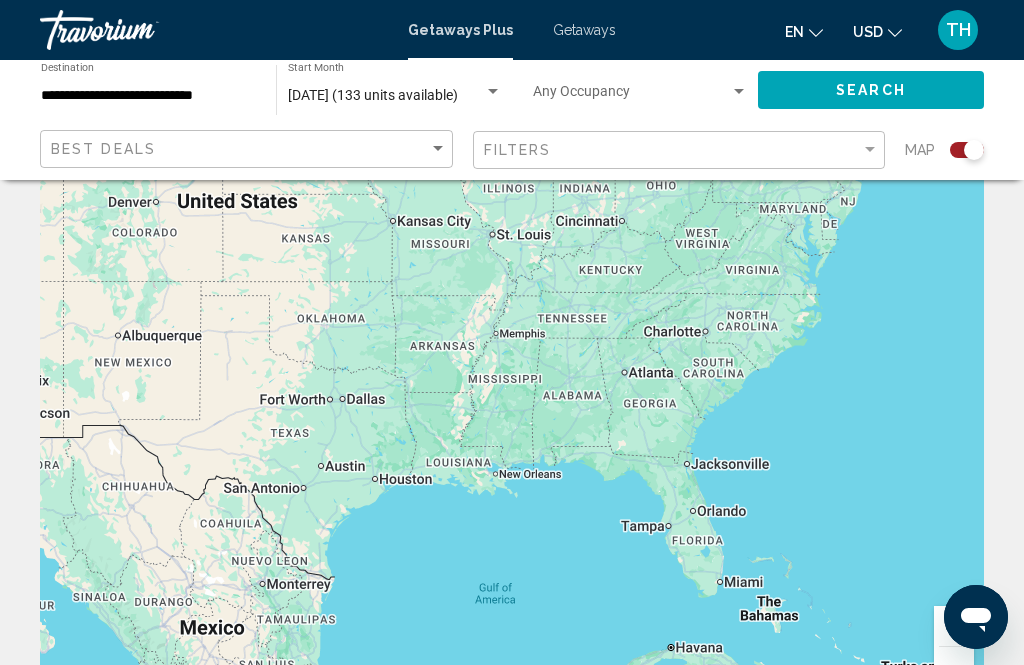 click on "To navigate, press the arrow keys. To activate drag with keyboard, press Alt + Enter. Once in keyboard drag state, use the arrow keys to move the marker. To complete the drag, press the Enter key. To cancel, press Escape." at bounding box center (512, 411) 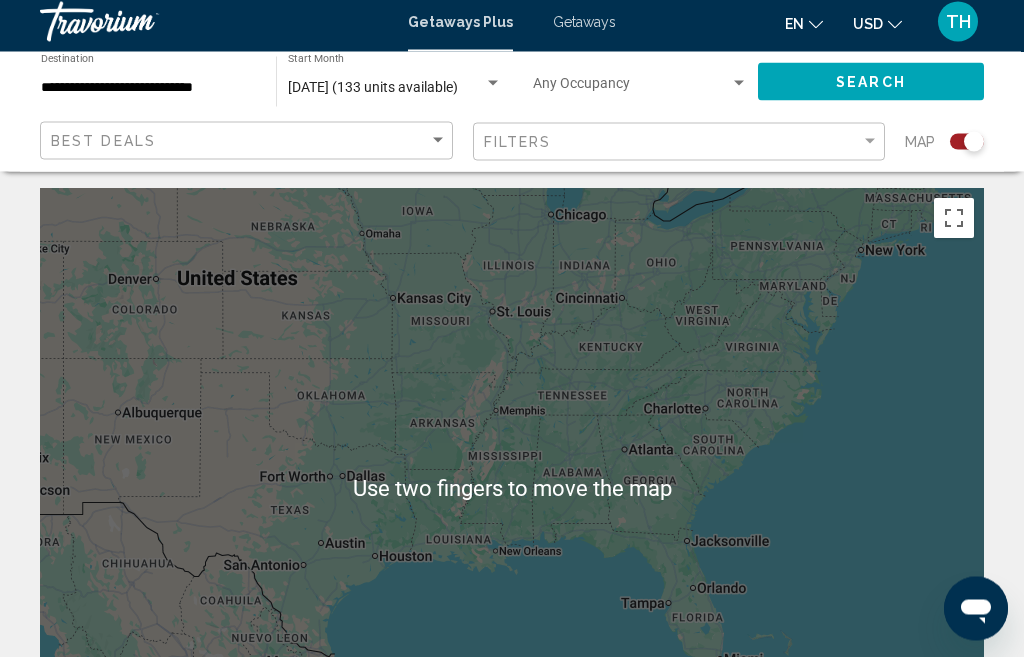 scroll, scrollTop: 14, scrollLeft: 0, axis: vertical 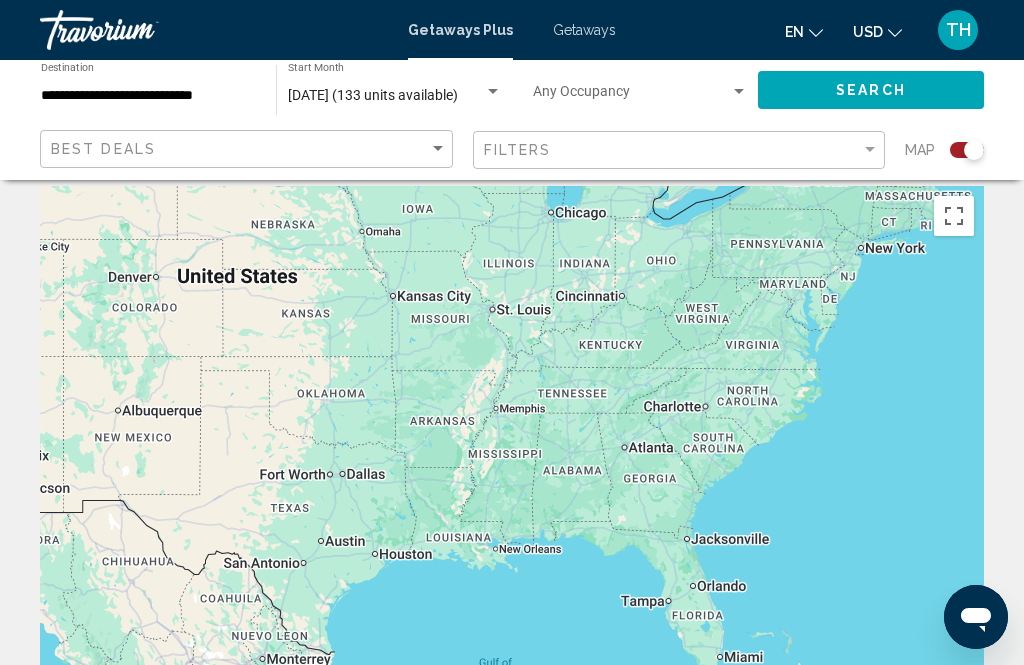 click on "To navigate, press the arrow keys. To activate drag with keyboard, press Alt + Enter. Once in keyboard drag state, use the arrow keys to move the marker. To complete the drag, press the Enter key. To cancel, press Escape." at bounding box center [512, 486] 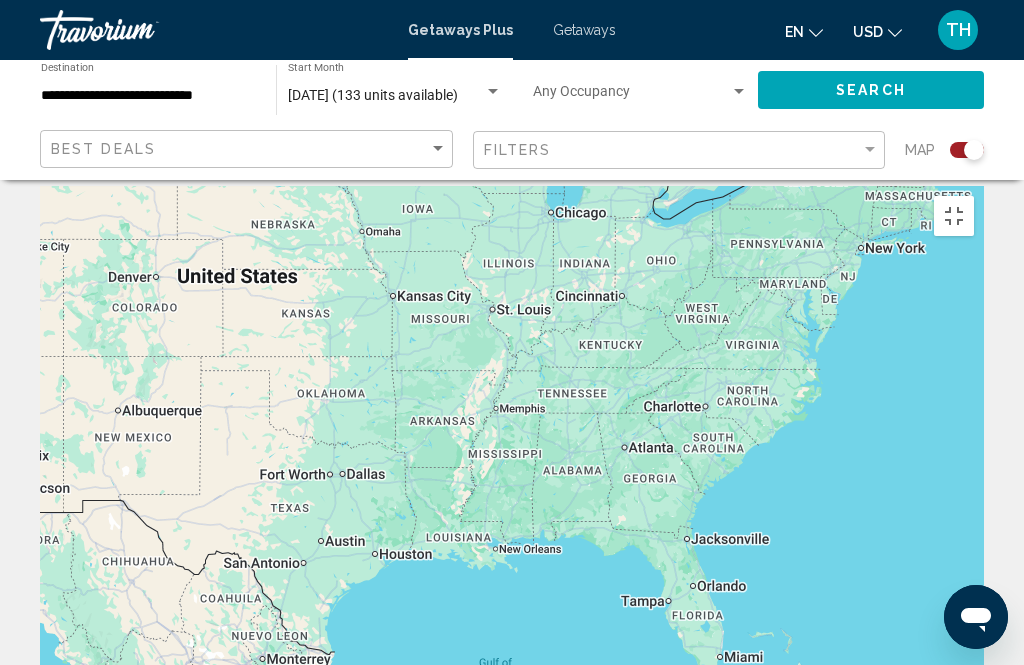 scroll, scrollTop: 0, scrollLeft: 0, axis: both 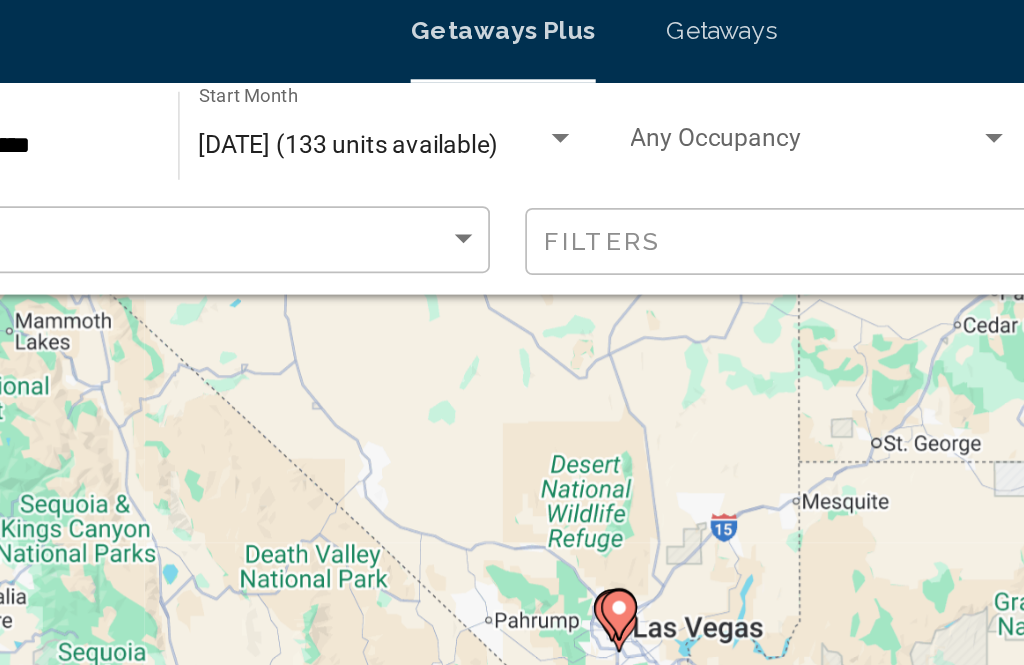 click 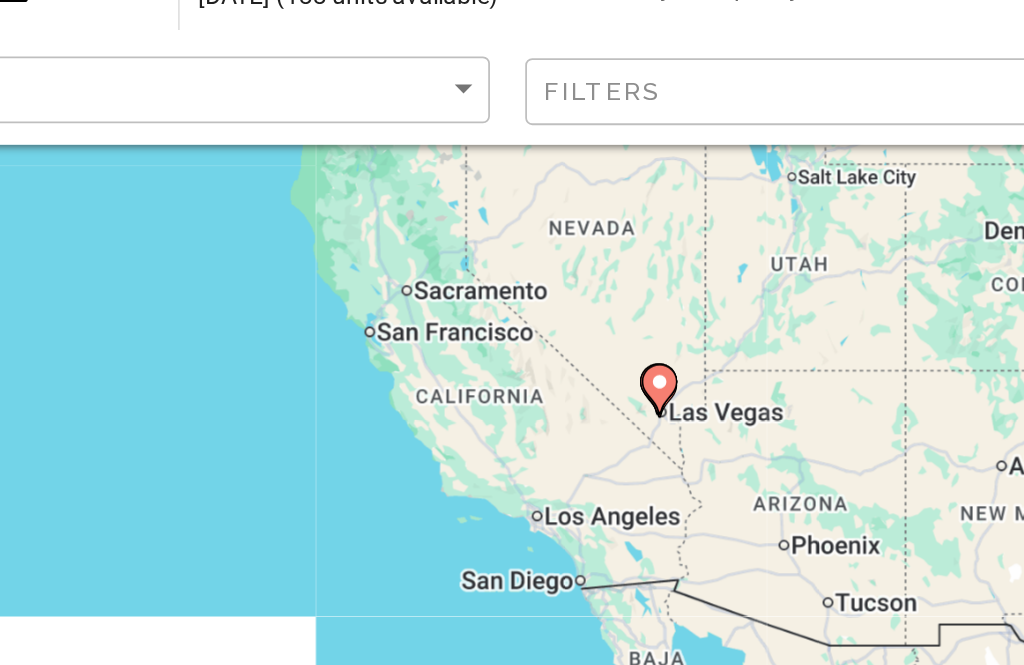 type on "**********" 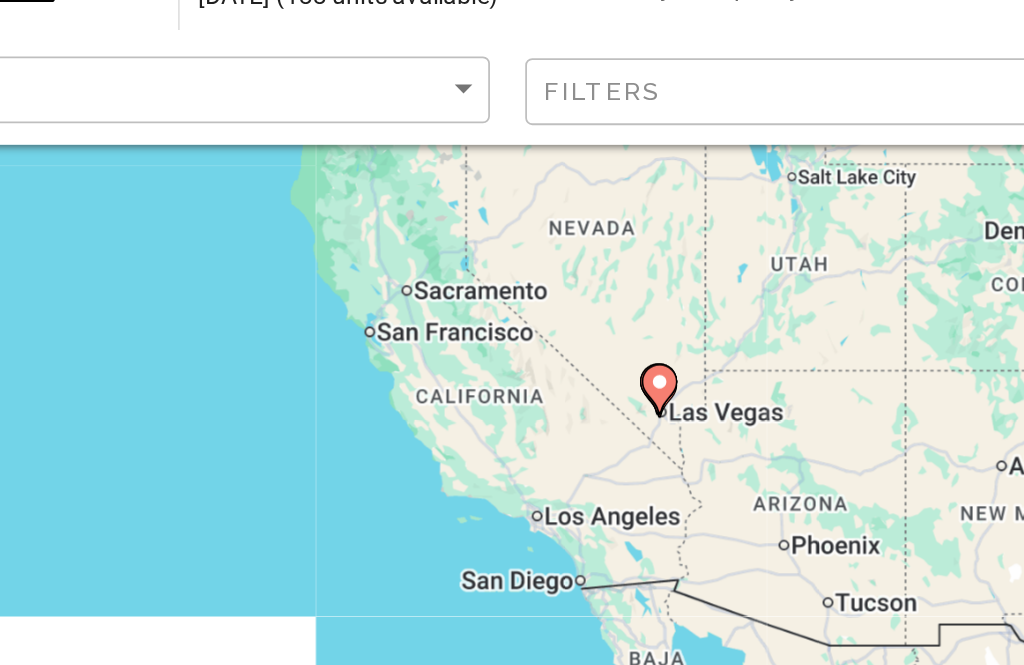 click 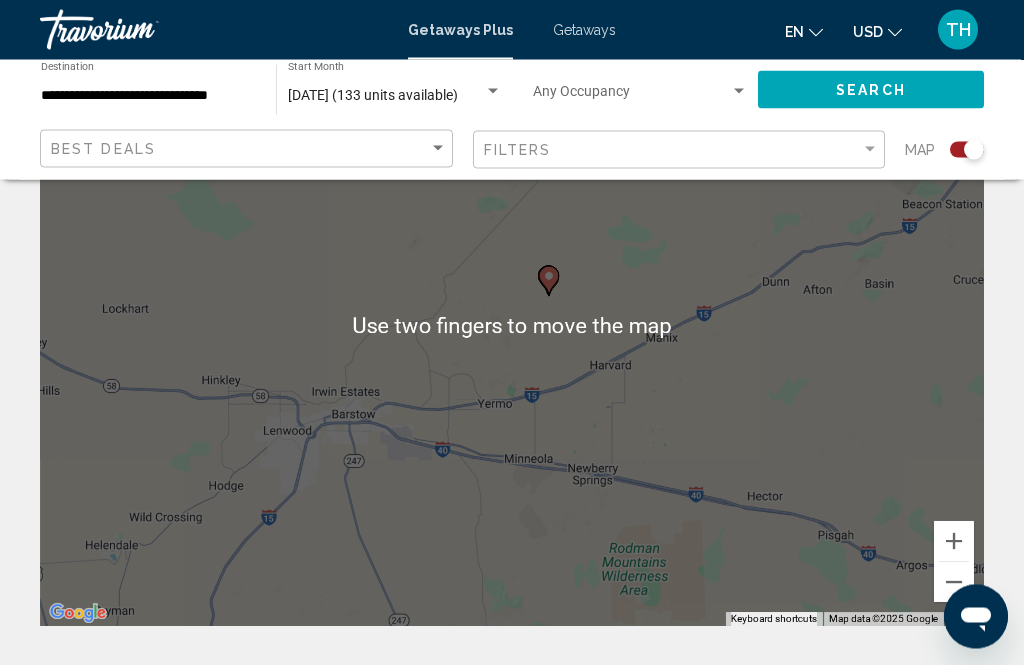 scroll, scrollTop: 125, scrollLeft: 0, axis: vertical 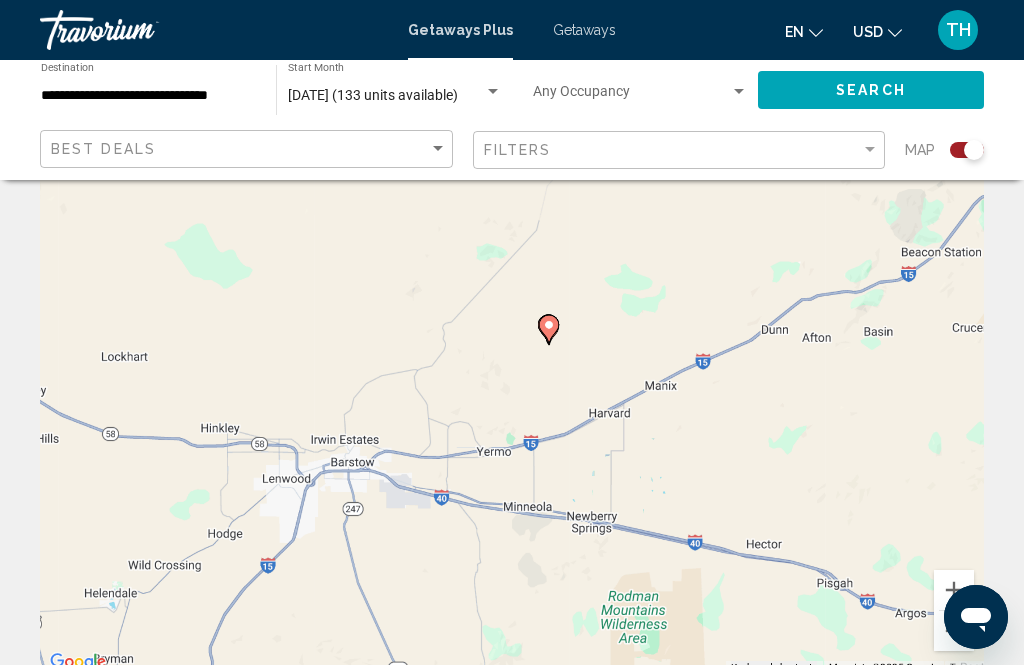 click on "To navigate, press the arrow keys. To activate drag with keyboard, press Alt + Enter. Once in keyboard drag state, use the arrow keys to move the marker. To complete the drag, press the Enter key. To cancel, press Escape." at bounding box center [512, 375] 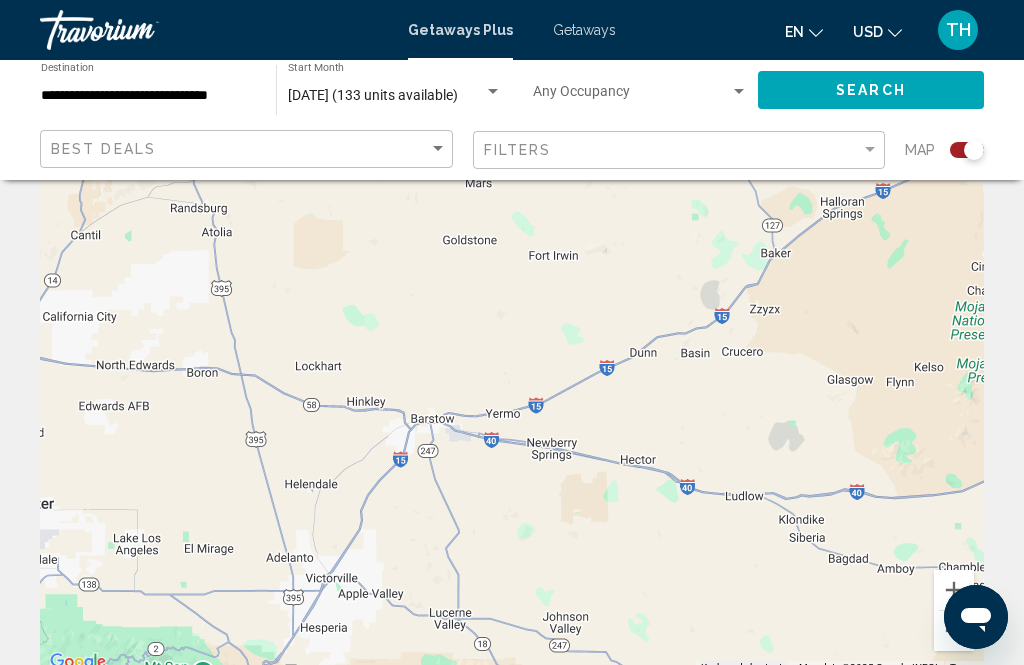 click at bounding box center [954, 631] 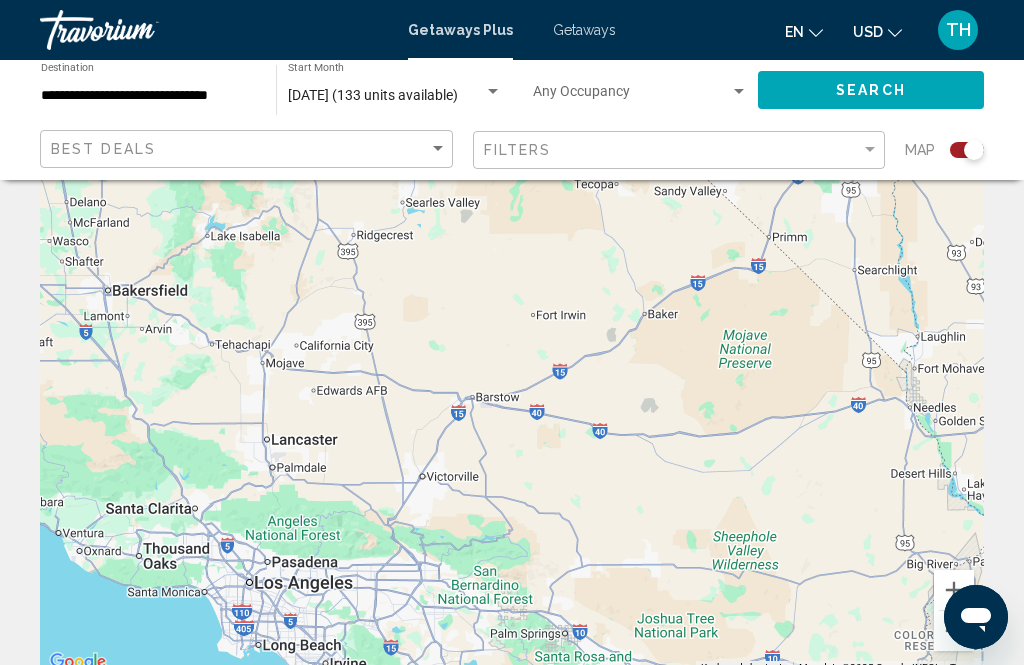click at bounding box center (954, 631) 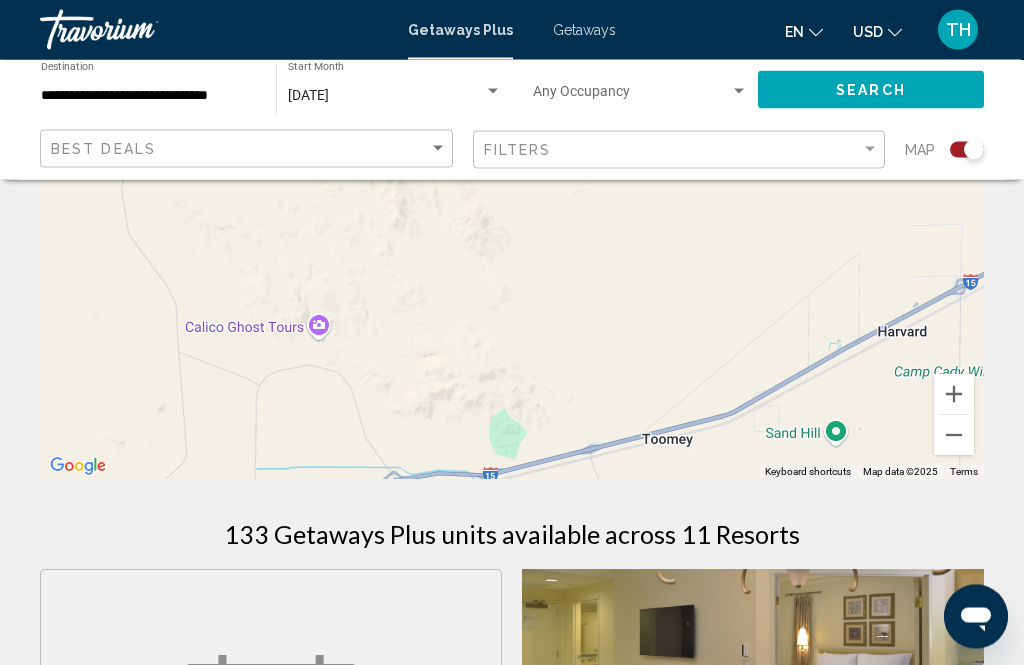 scroll, scrollTop: 321, scrollLeft: 0, axis: vertical 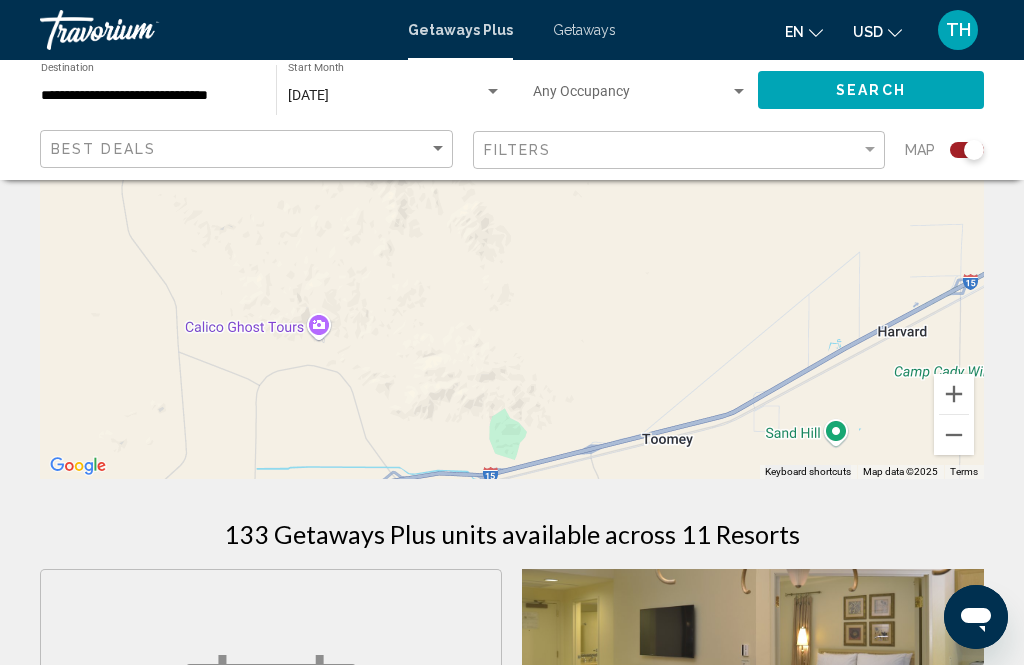 click at bounding box center [954, 435] 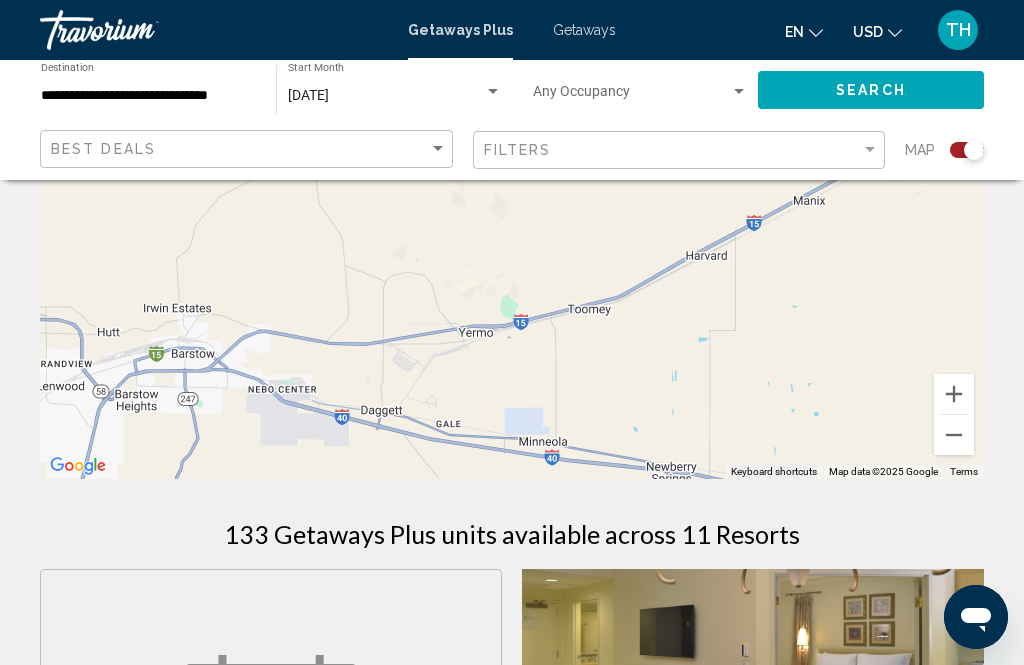 click at bounding box center [954, 435] 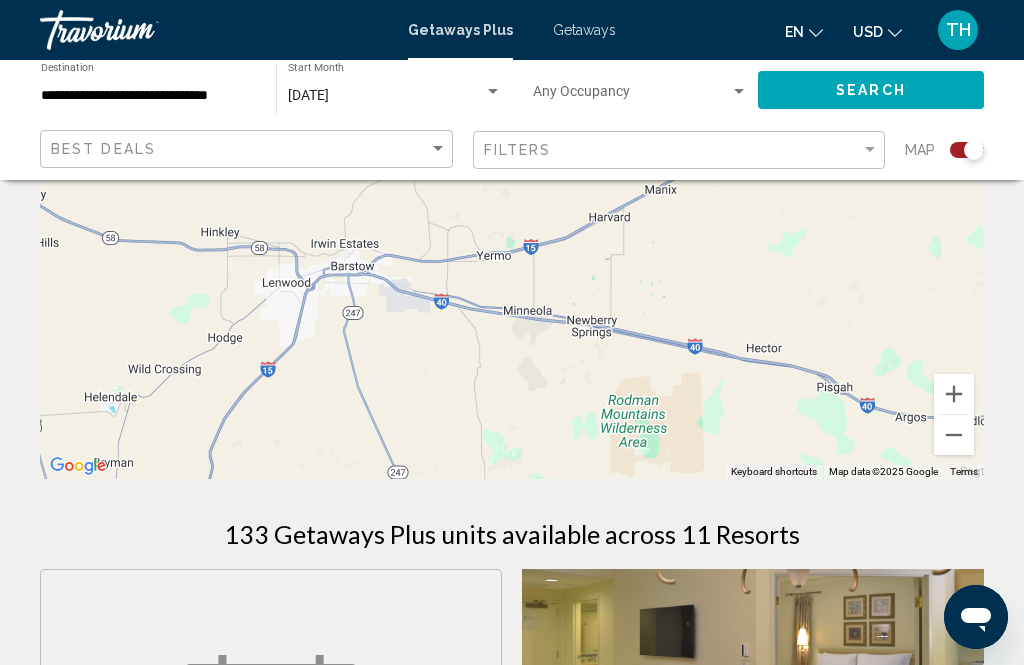 click at bounding box center [954, 435] 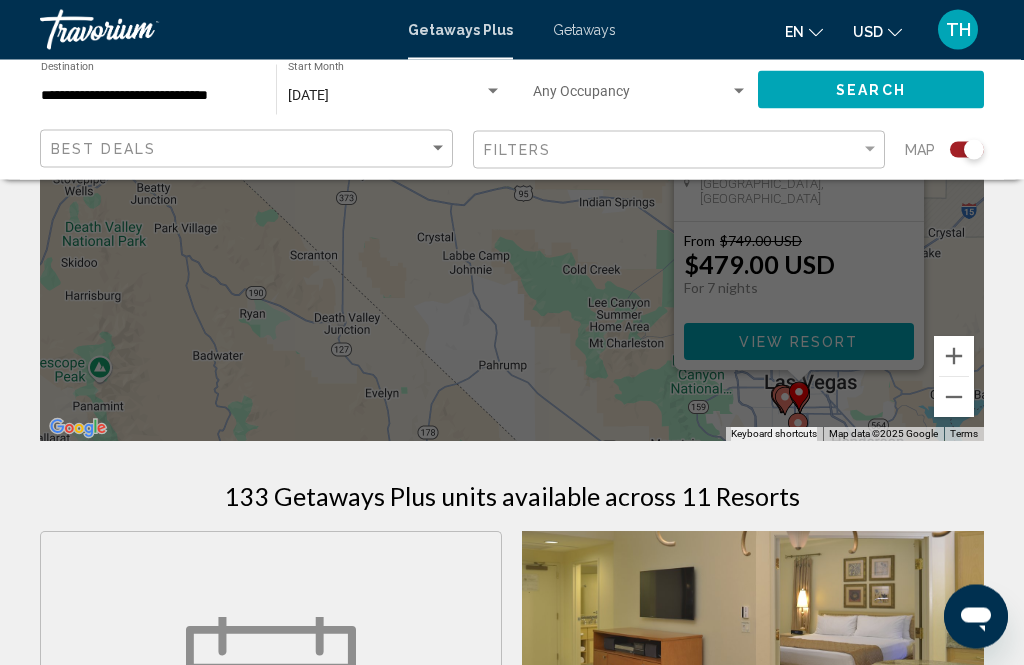 scroll, scrollTop: 360, scrollLeft: 0, axis: vertical 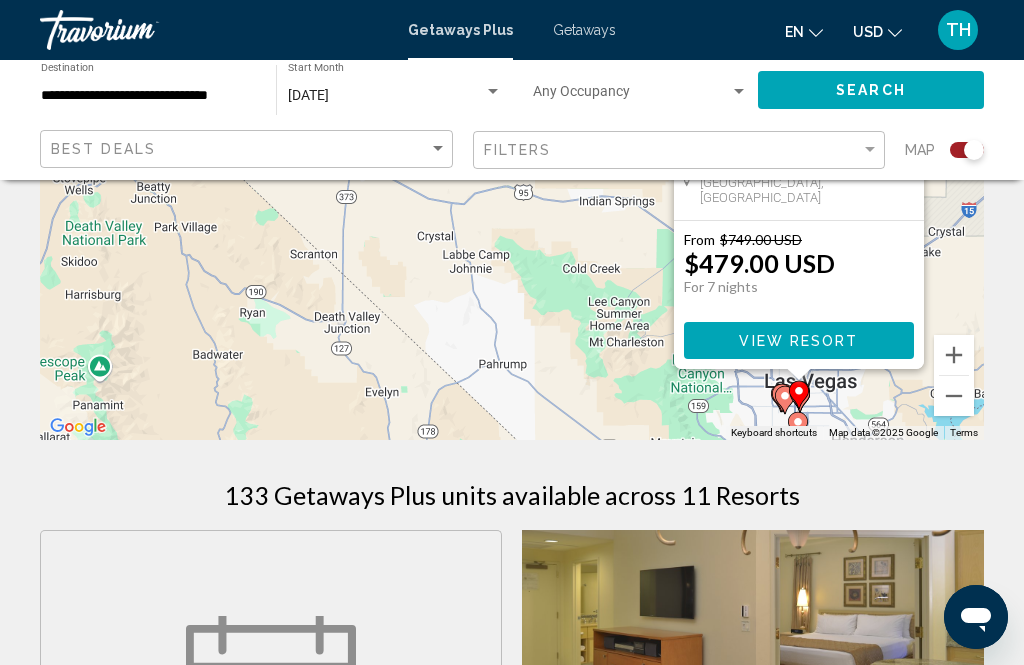 click at bounding box center (954, 396) 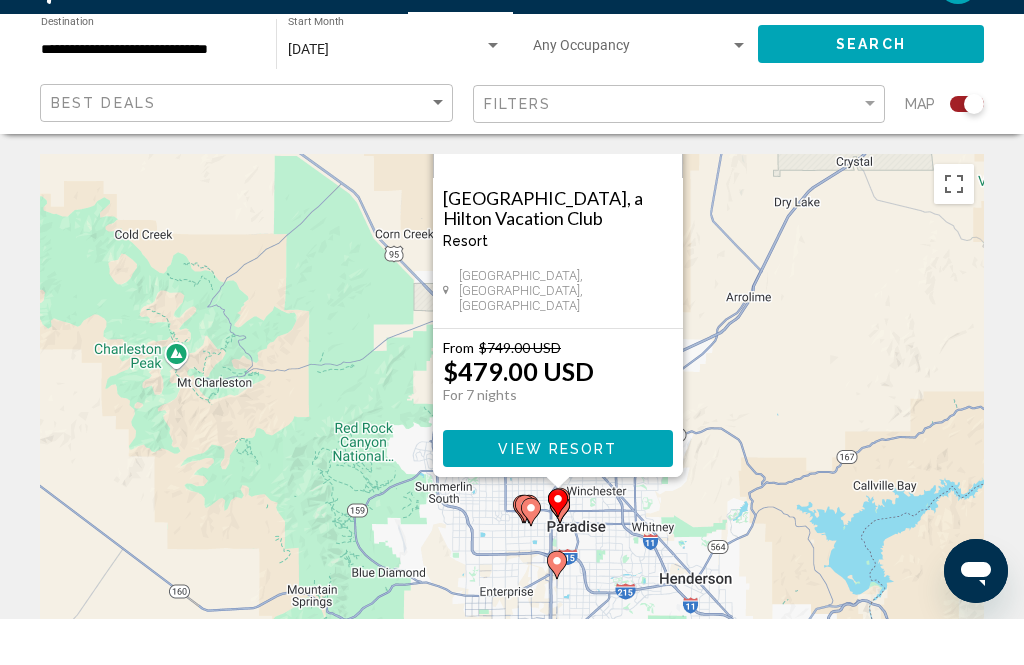 scroll, scrollTop: 47, scrollLeft: 0, axis: vertical 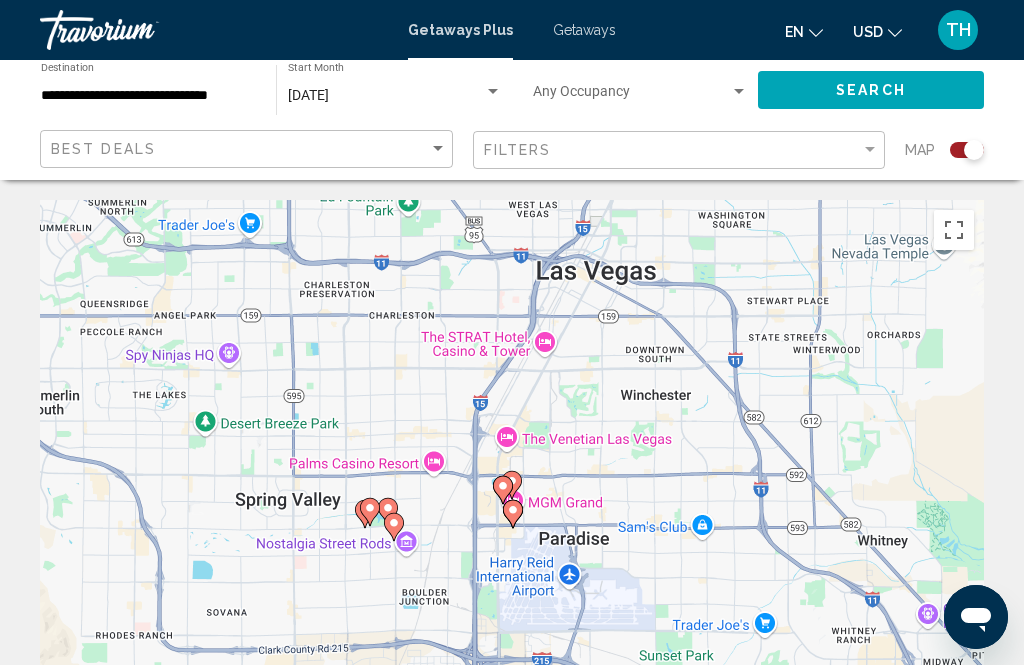 click on "To navigate, press the arrow keys. To activate drag with keyboard, press Alt + Enter. Once in keyboard drag state, use the arrow keys to move the marker. To complete the drag, press the Enter key. To cancel, press Escape." at bounding box center [512, 500] 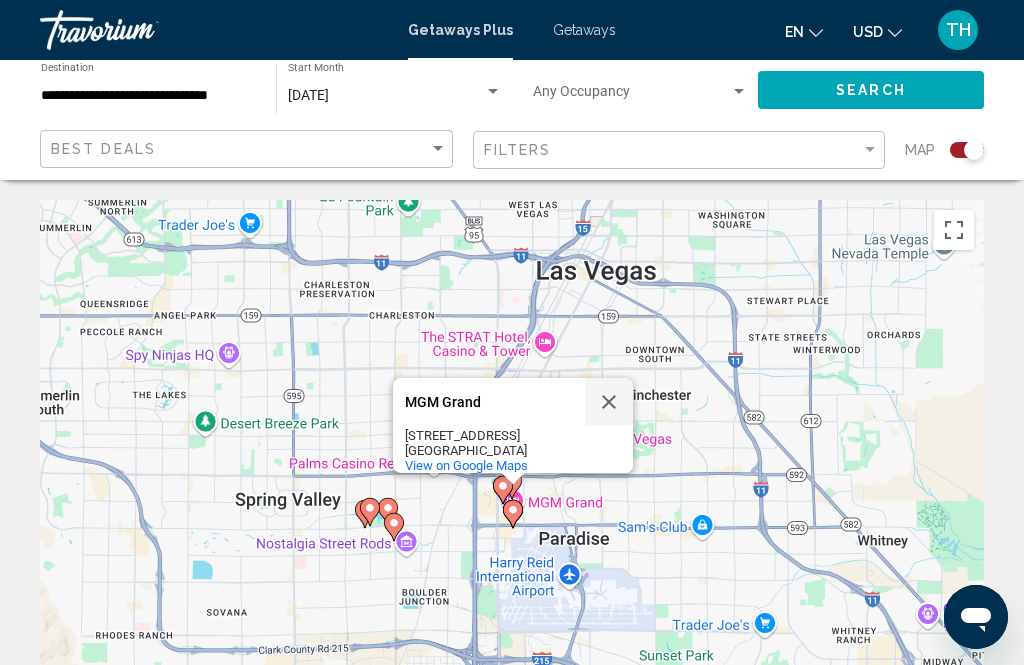 click at bounding box center [609, 402] 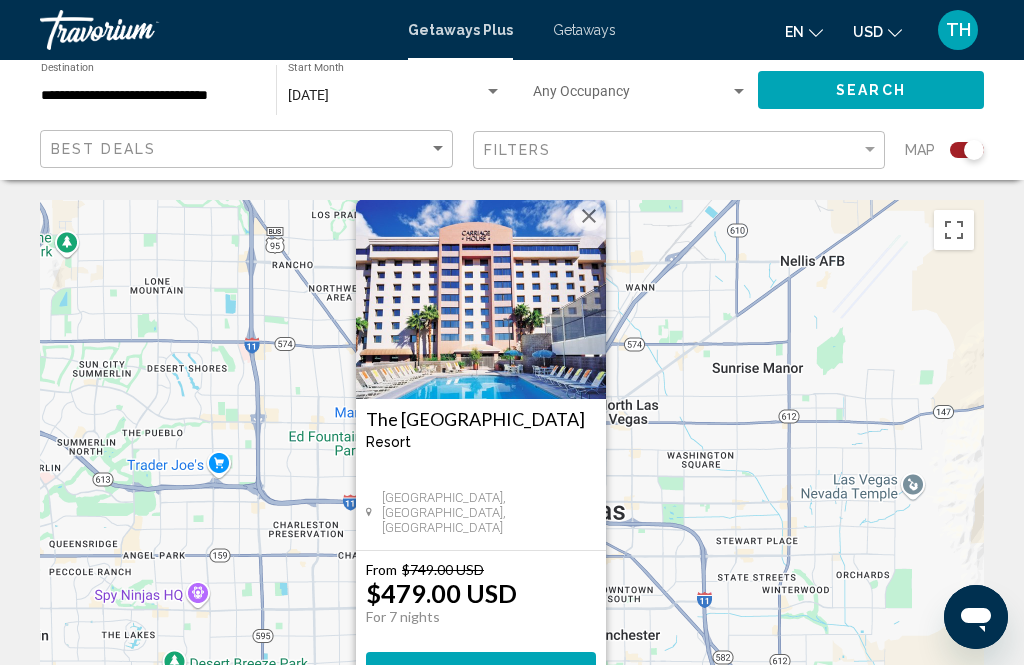 click at bounding box center (589, 216) 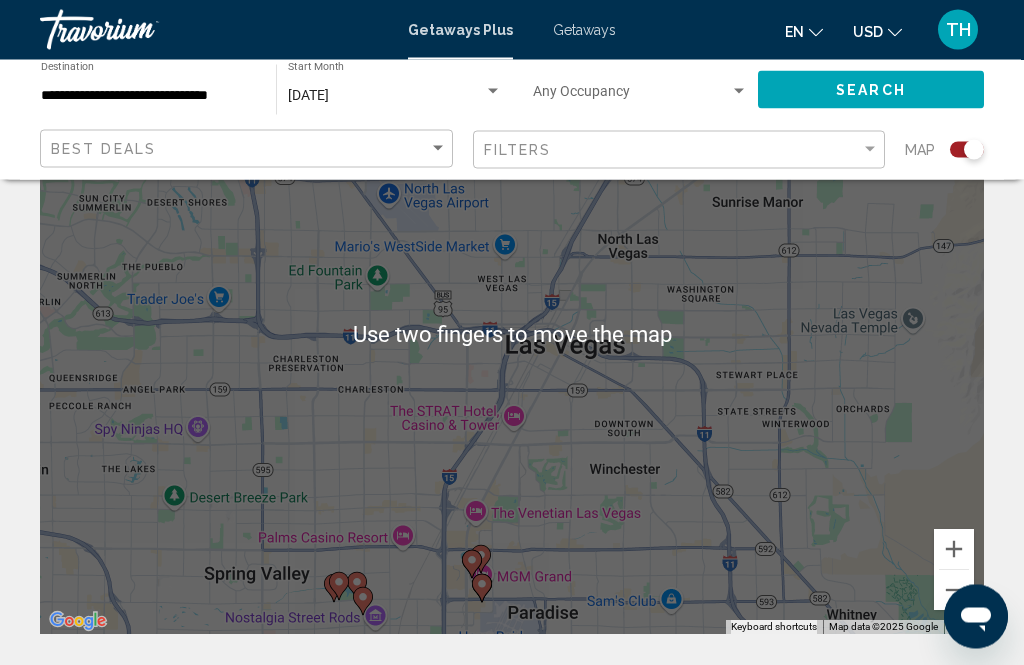 scroll, scrollTop: 166, scrollLeft: 0, axis: vertical 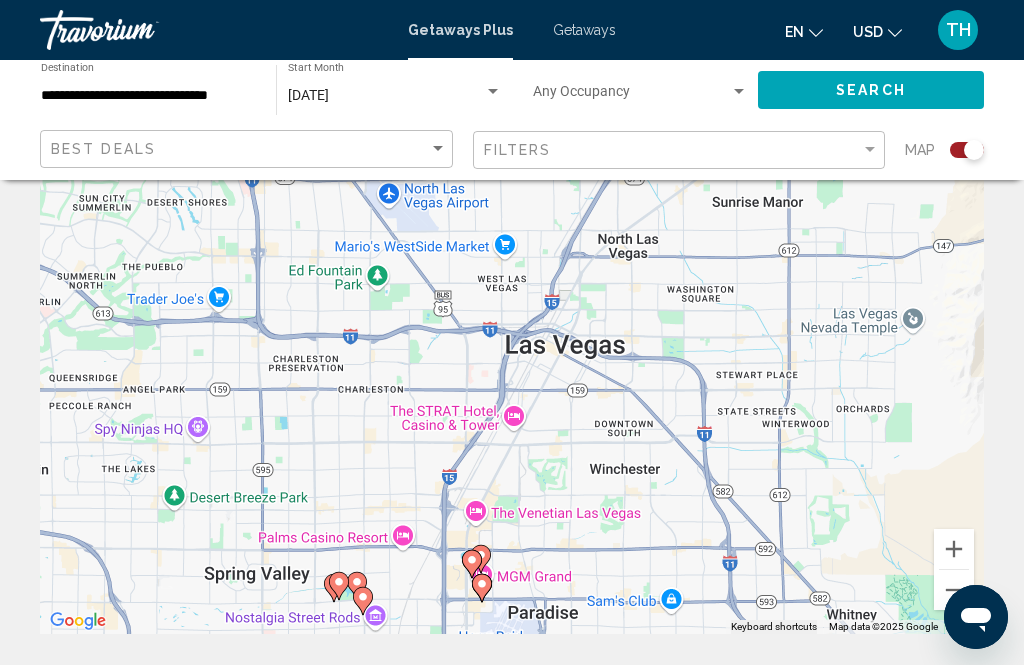 click on "To navigate, press the arrow keys. To activate drag with keyboard, press Alt + Enter. Once in keyboard drag state, use the arrow keys to move the marker. To complete the drag, press the Enter key. To cancel, press Escape." at bounding box center [512, 334] 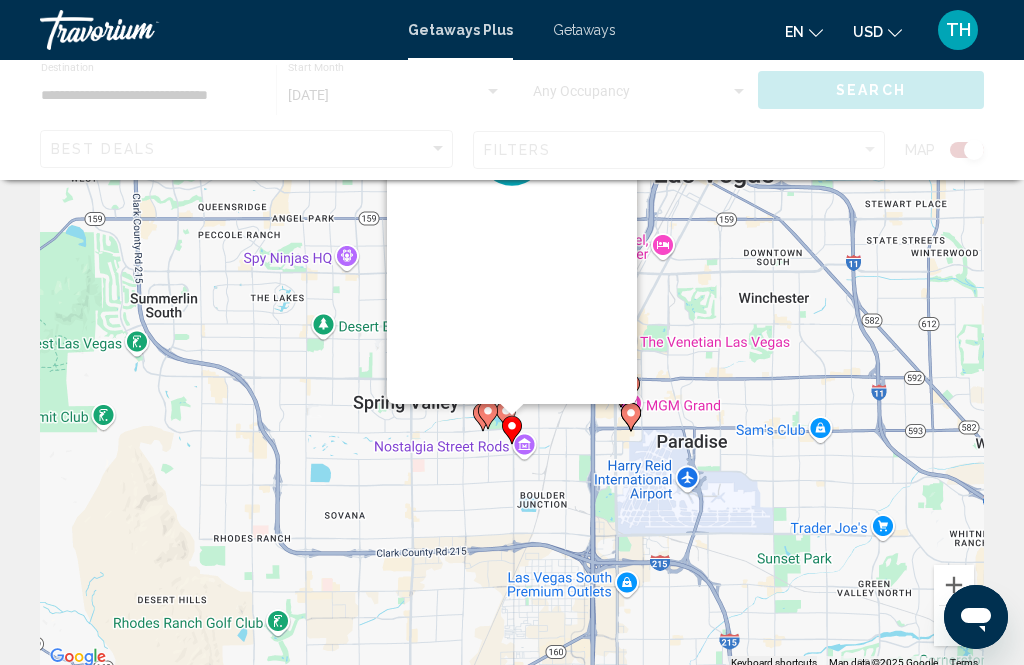 scroll, scrollTop: 0, scrollLeft: 0, axis: both 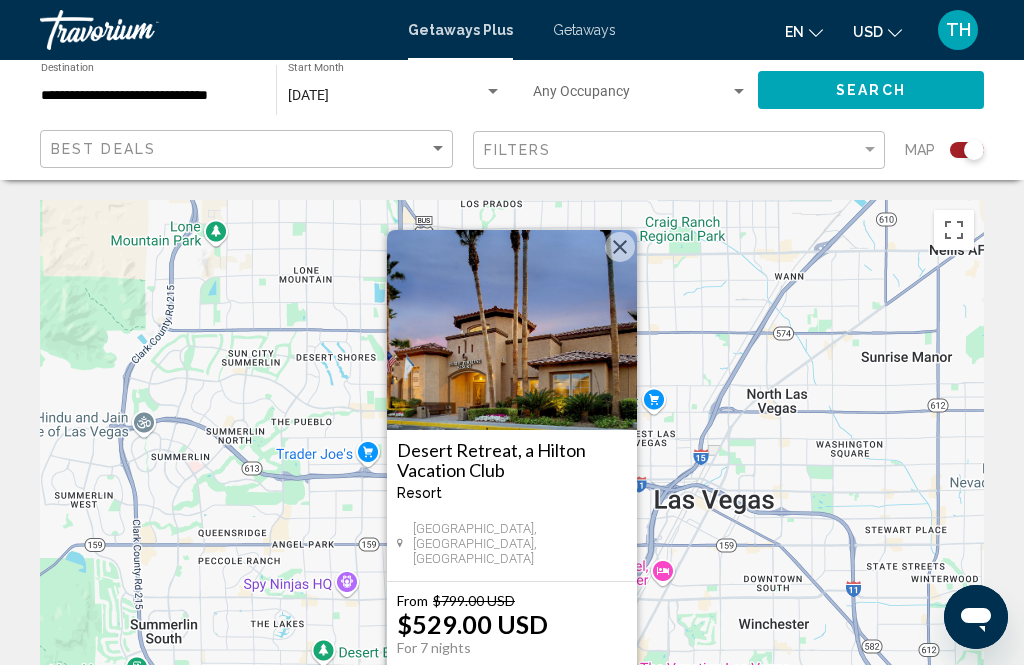 click at bounding box center [620, 247] 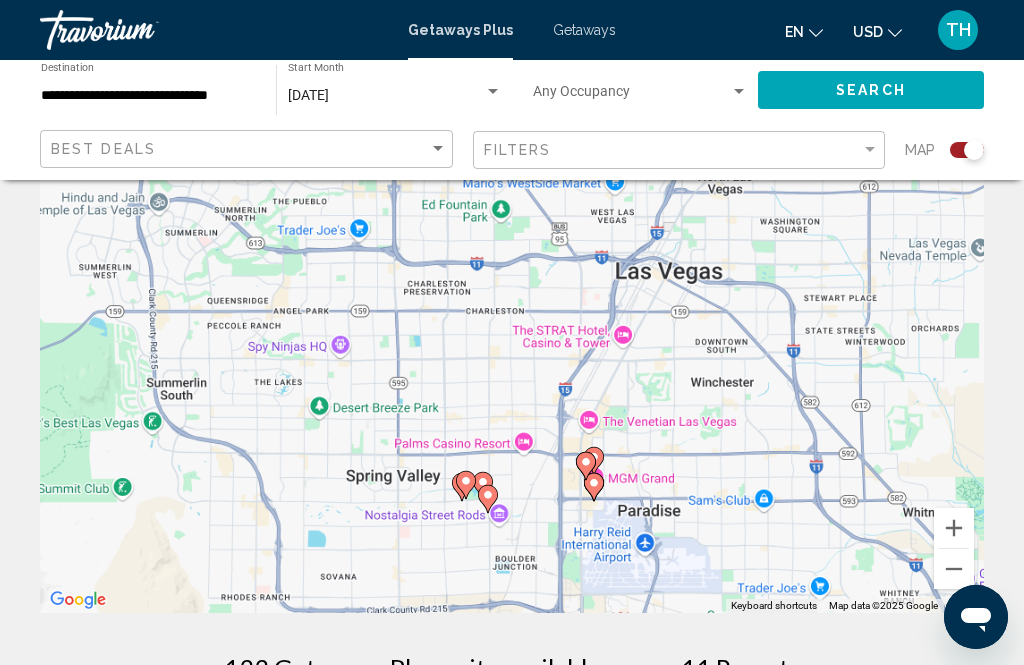 scroll, scrollTop: 237, scrollLeft: 0, axis: vertical 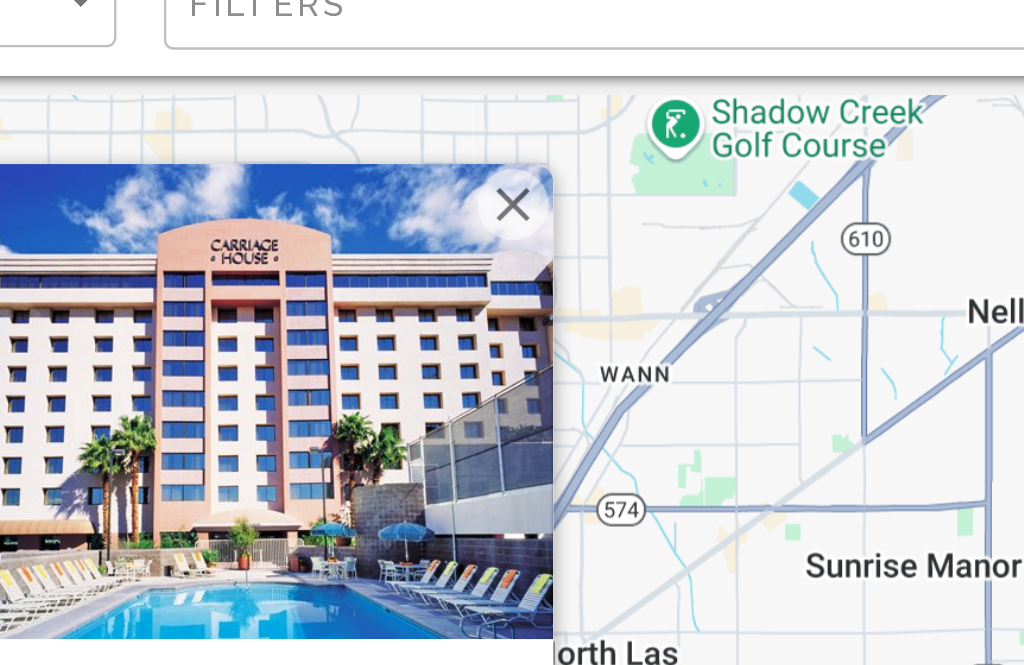 click at bounding box center [620, 234] 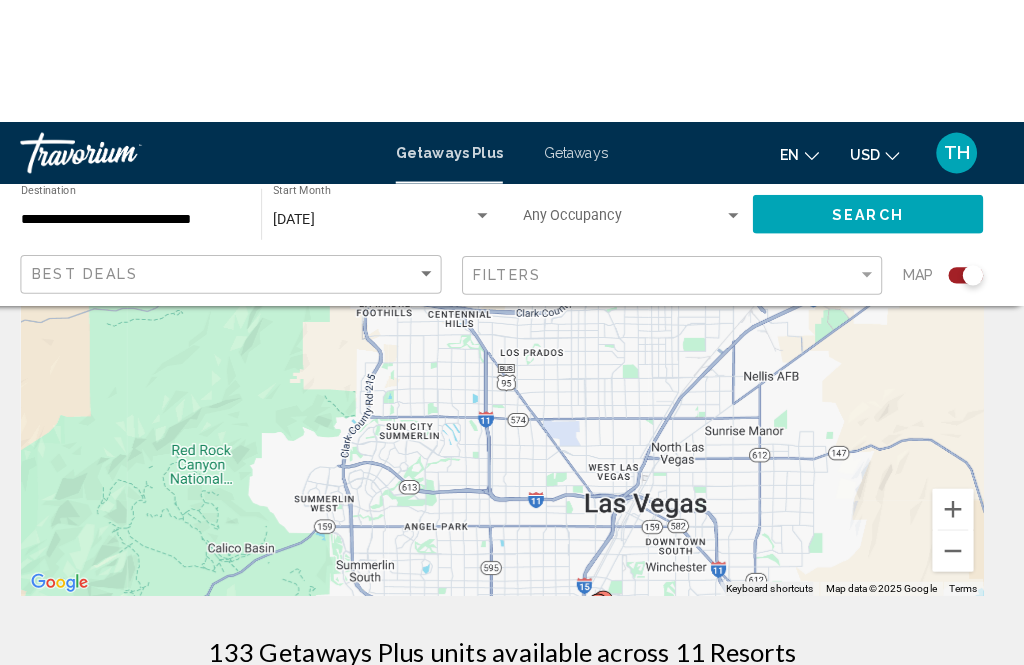 scroll, scrollTop: 0, scrollLeft: 0, axis: both 